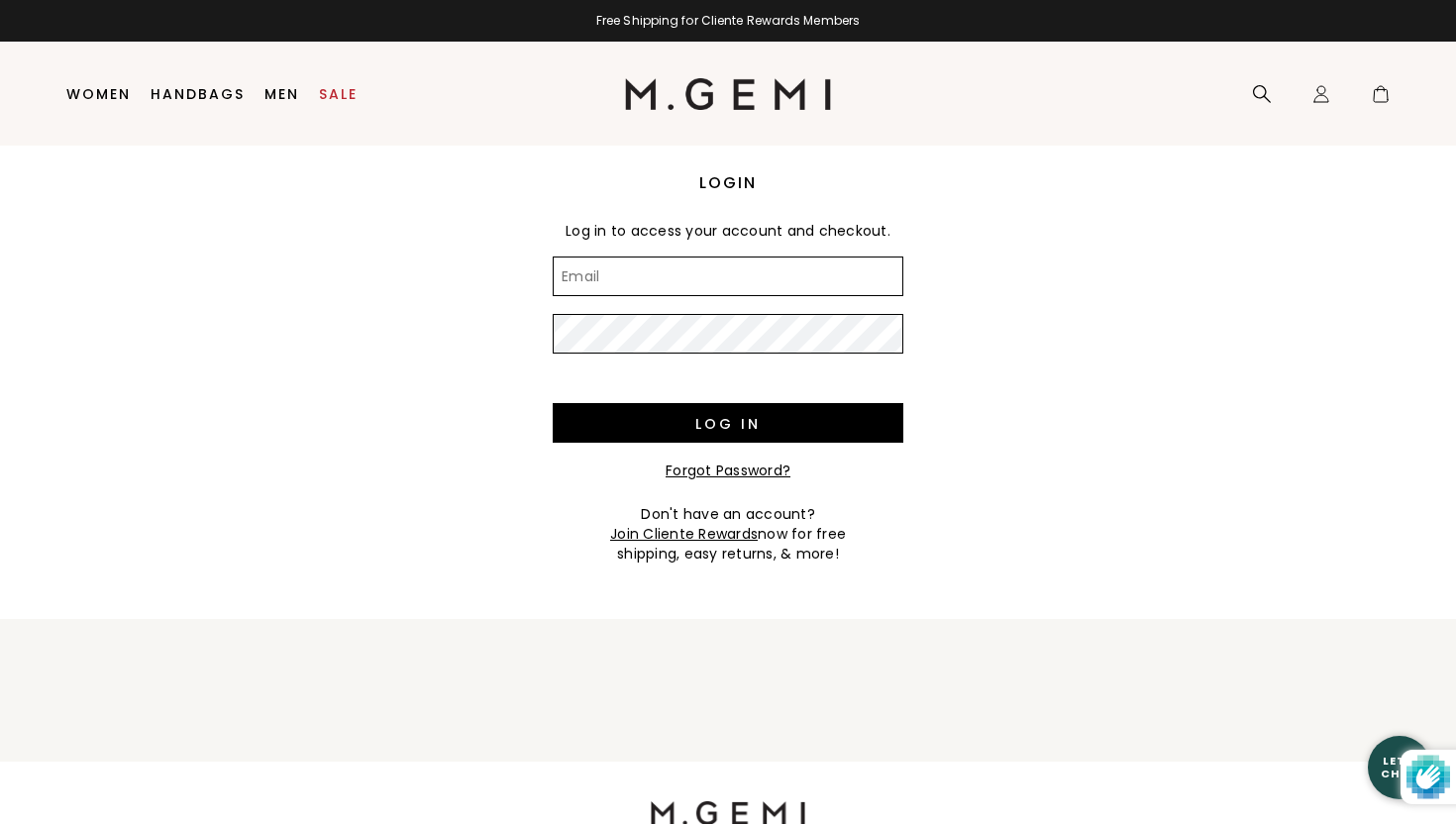 scroll, scrollTop: 0, scrollLeft: 0, axis: both 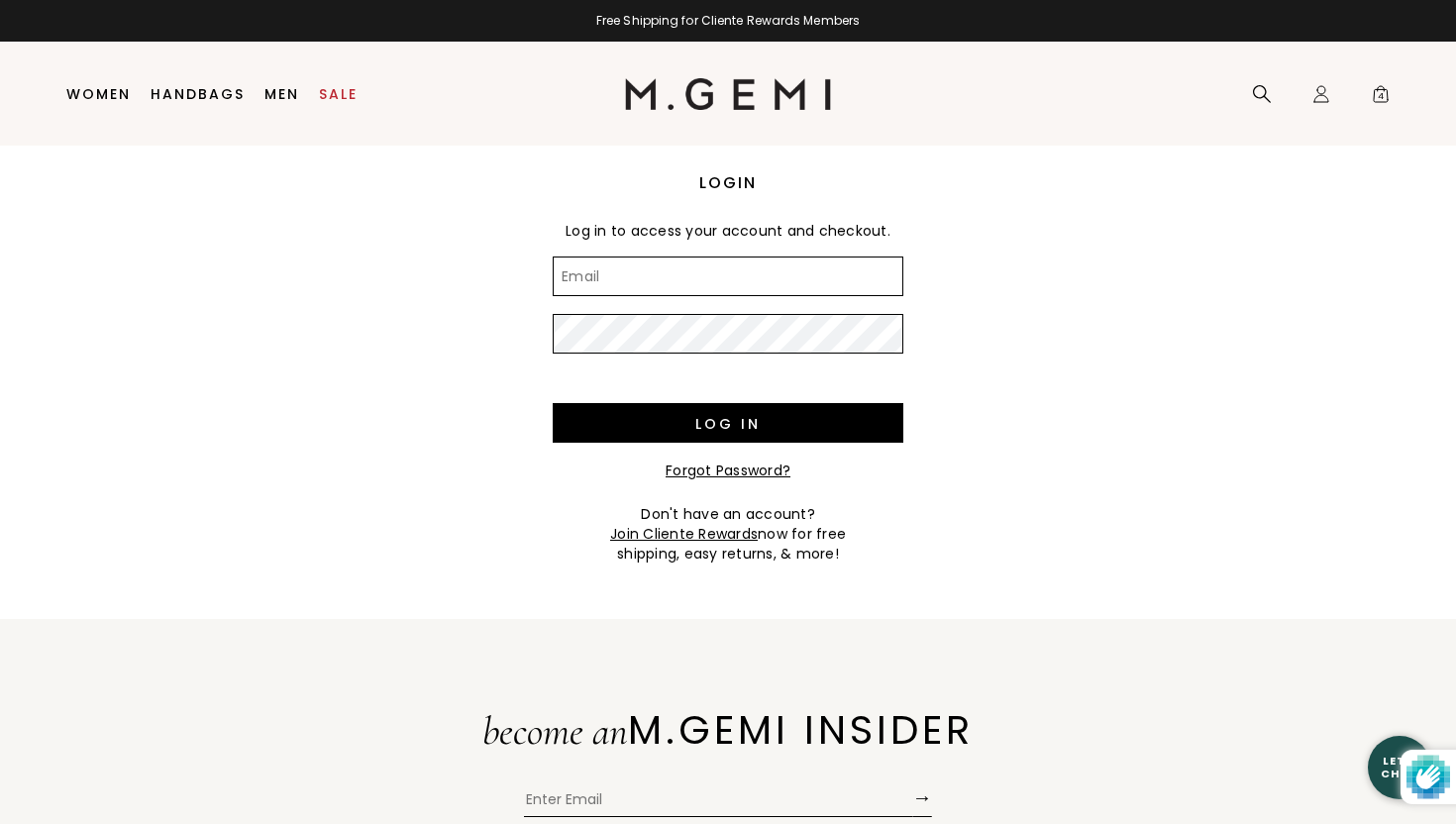 click on "Email" at bounding box center (728, 276) 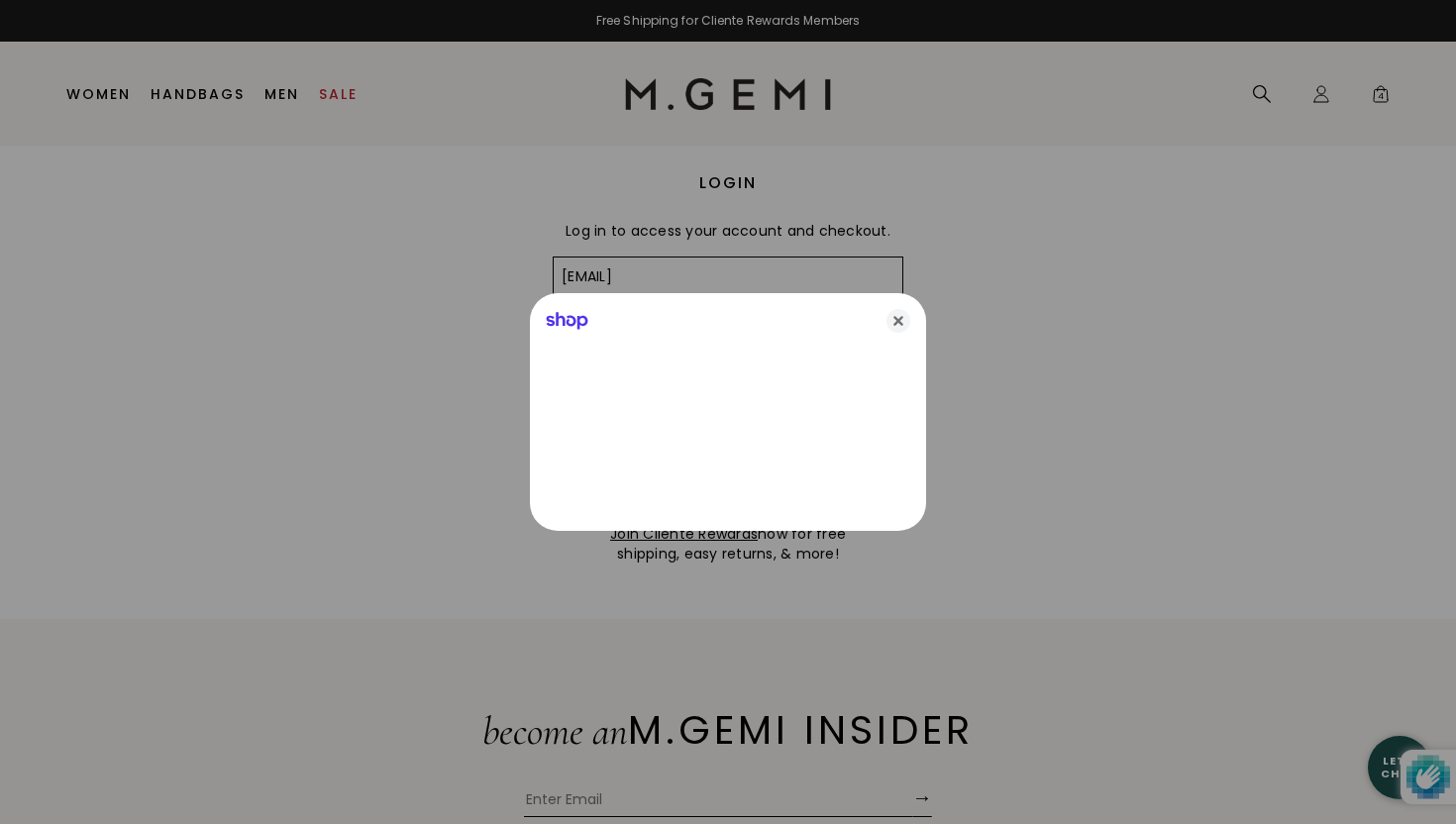 click on "Press Option+1 for screen-reader mode, Option+0 to cancel Accessibility Screen-Reader Guide, Feedback, and Issue Reporting | New window
in available credit
Go Back
Skip to content
Free Shipping for Cliente Rewards Members
Icons/20x20/hamburger@2x
Women
New Arrivals" at bounding box center (728, 412) 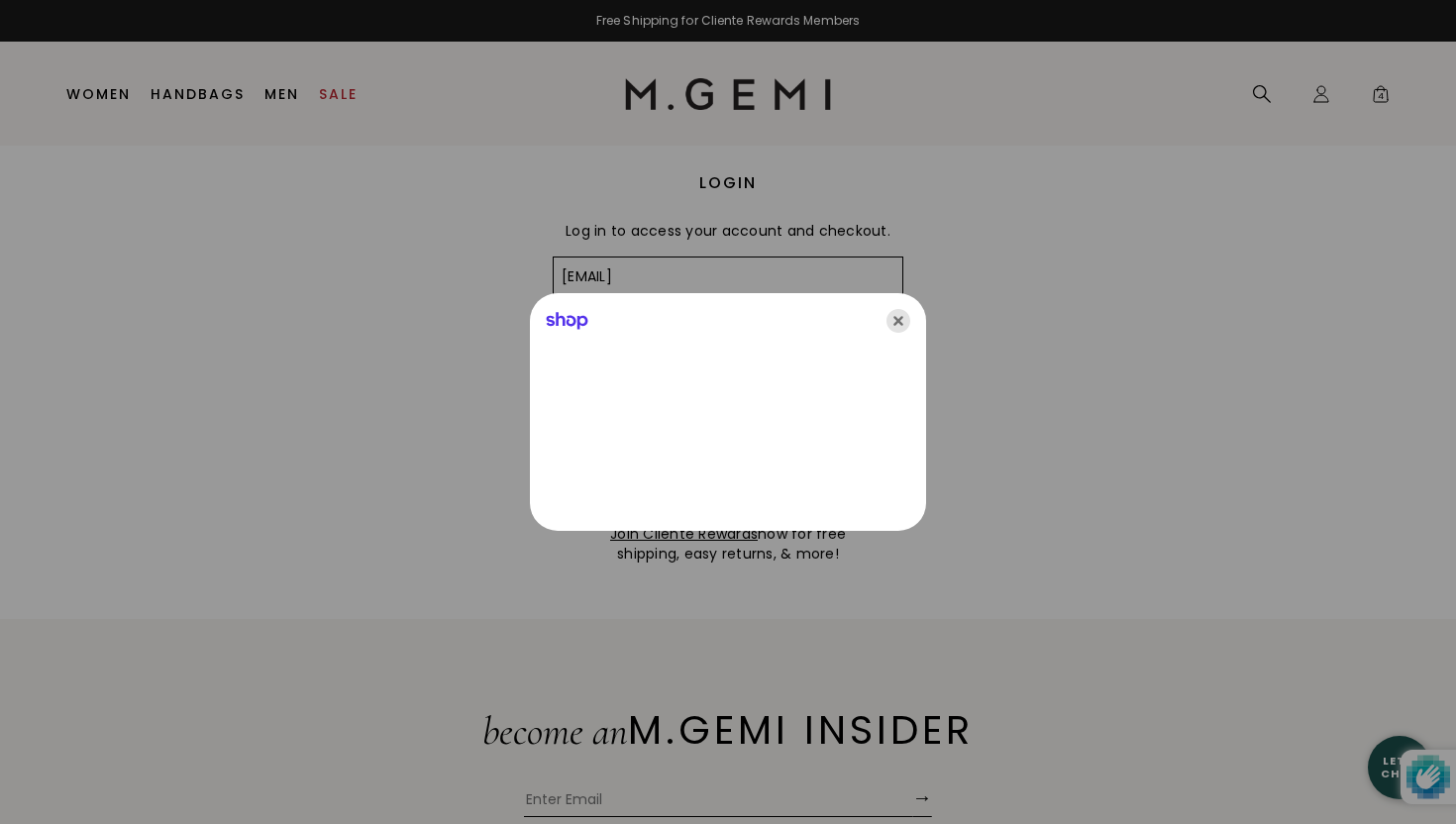 click 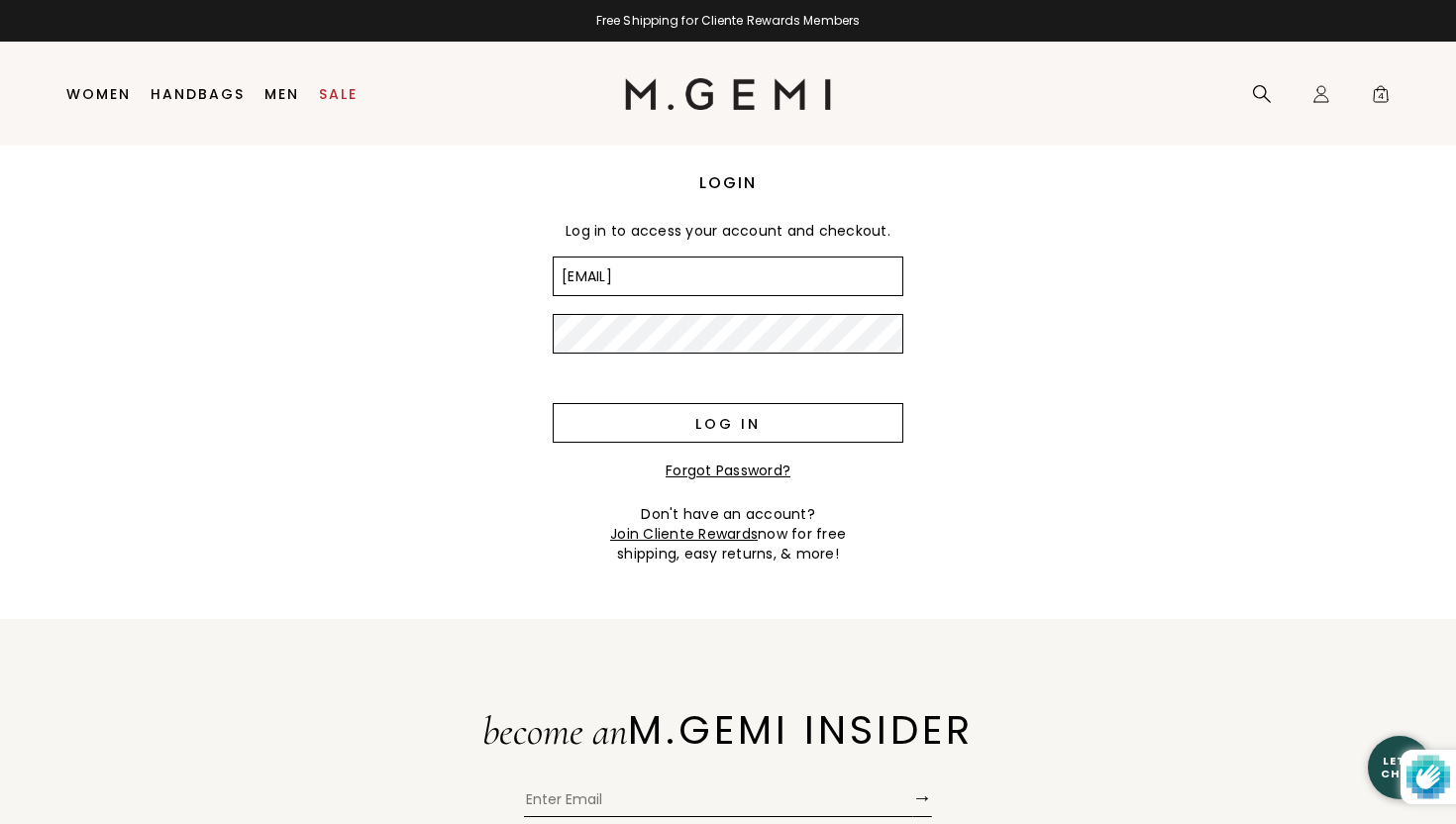 click on "Log in" at bounding box center (728, 423) 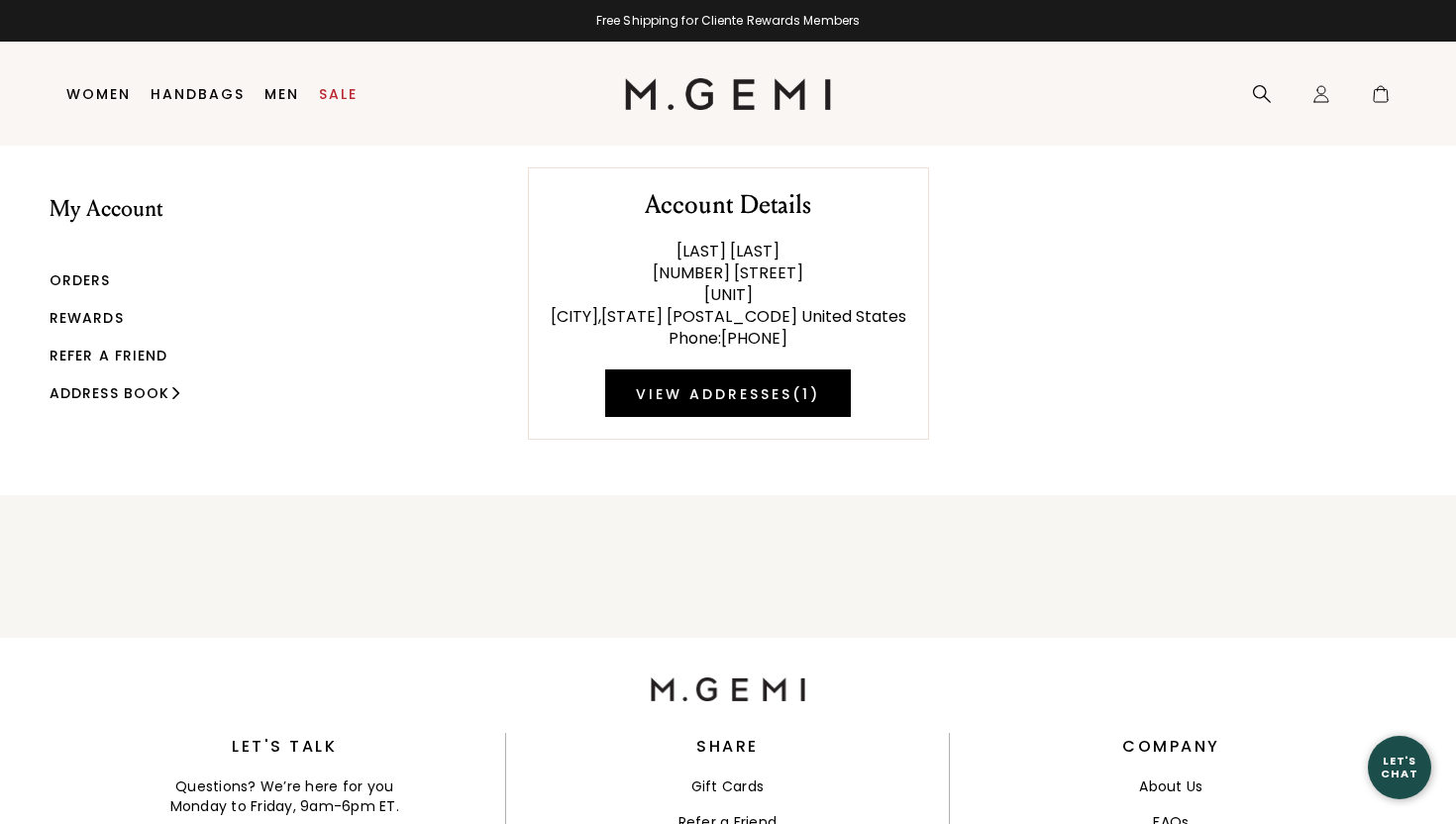 scroll, scrollTop: 0, scrollLeft: 0, axis: both 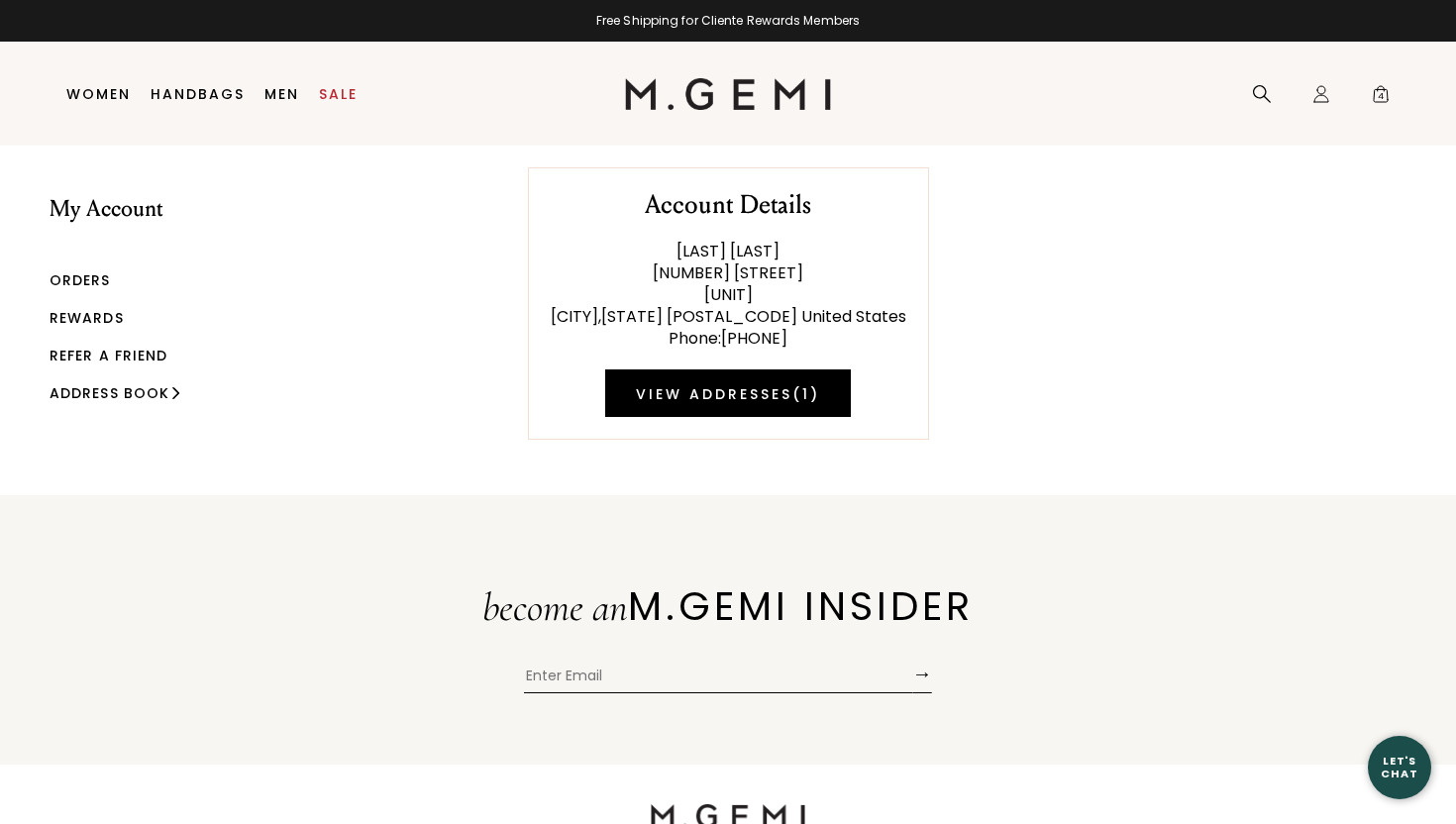 click on "Rewards" at bounding box center [86, 318] 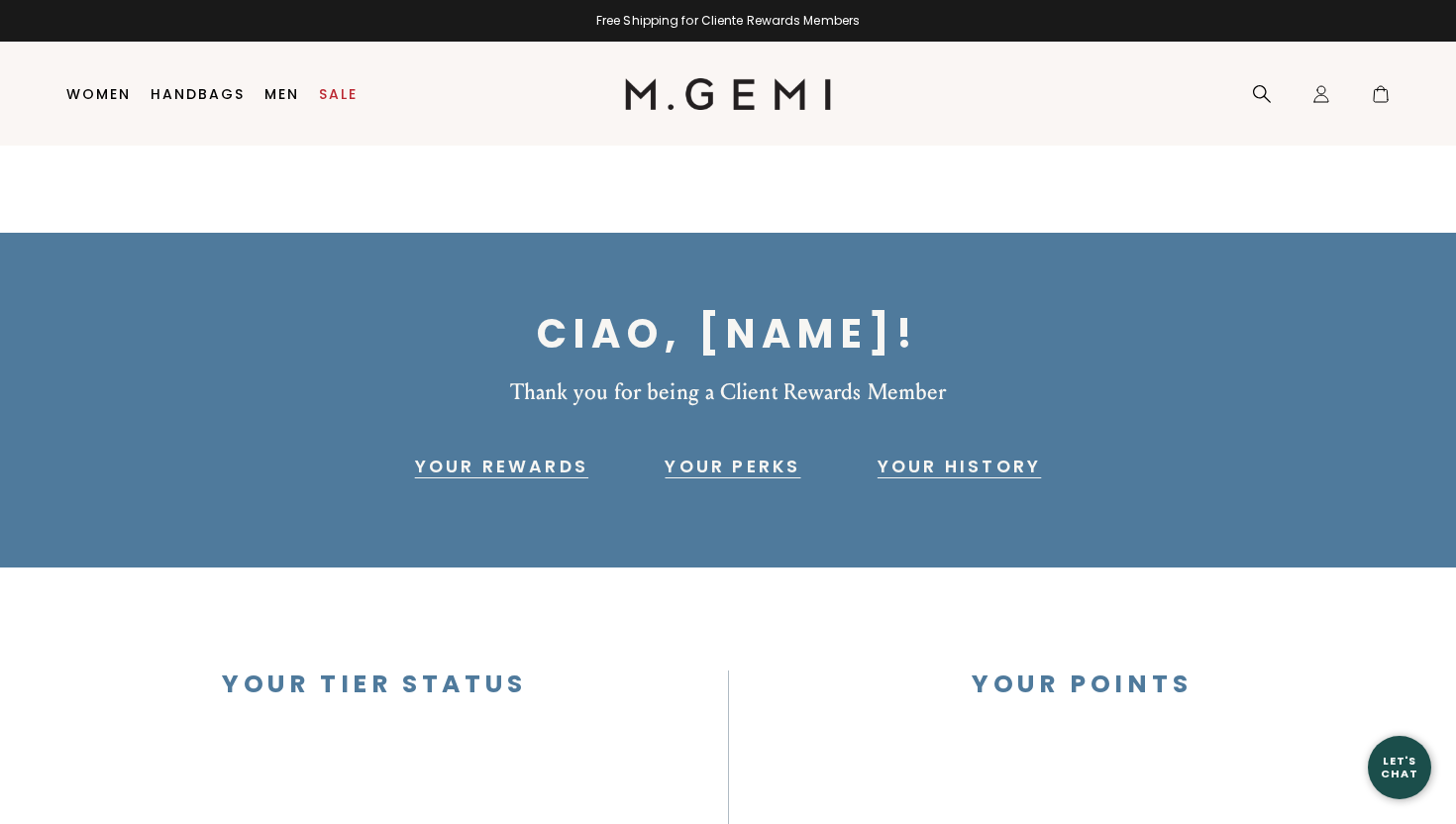 scroll, scrollTop: 0, scrollLeft: 0, axis: both 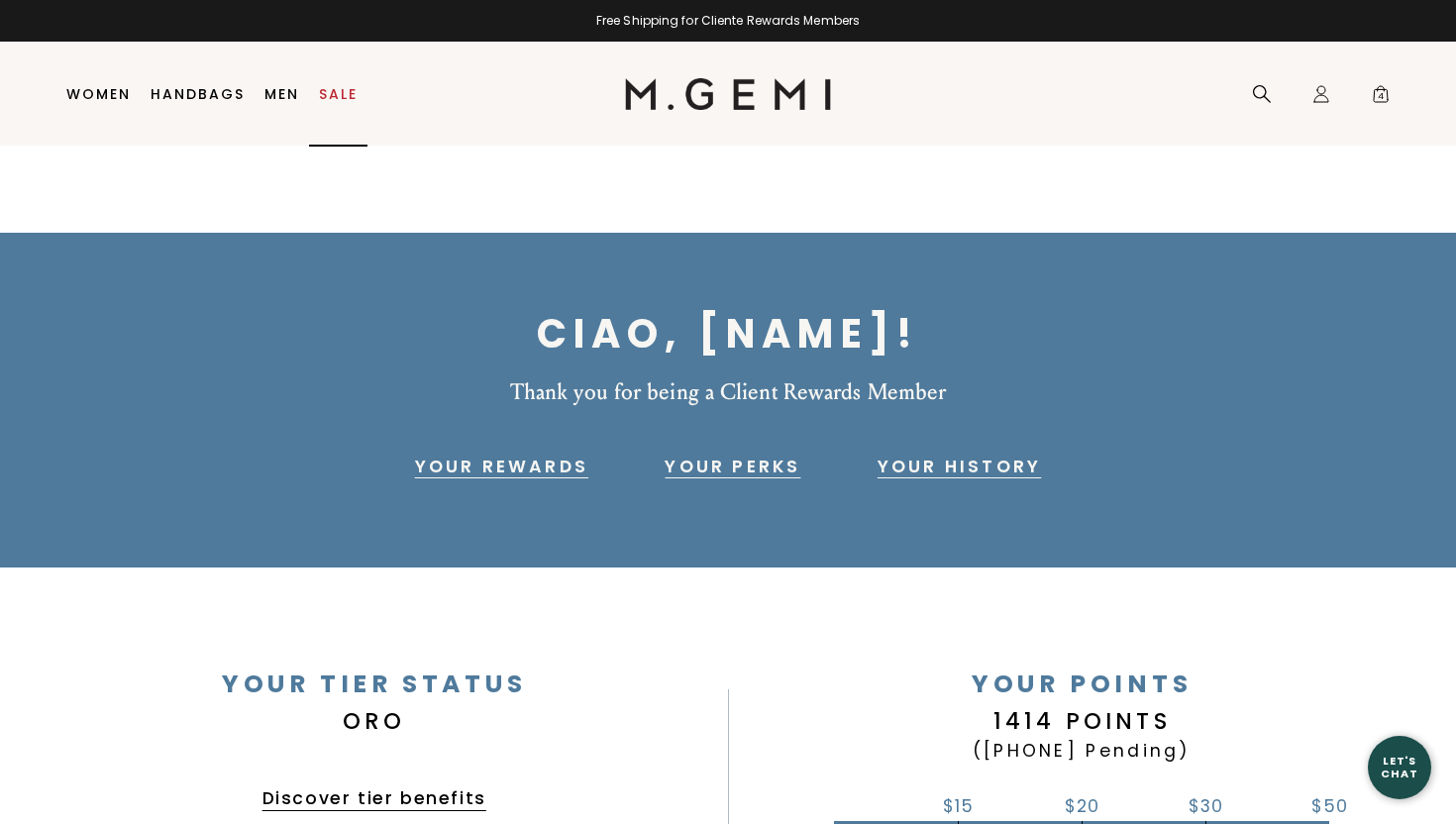 click on "Sale" at bounding box center [338, 94] 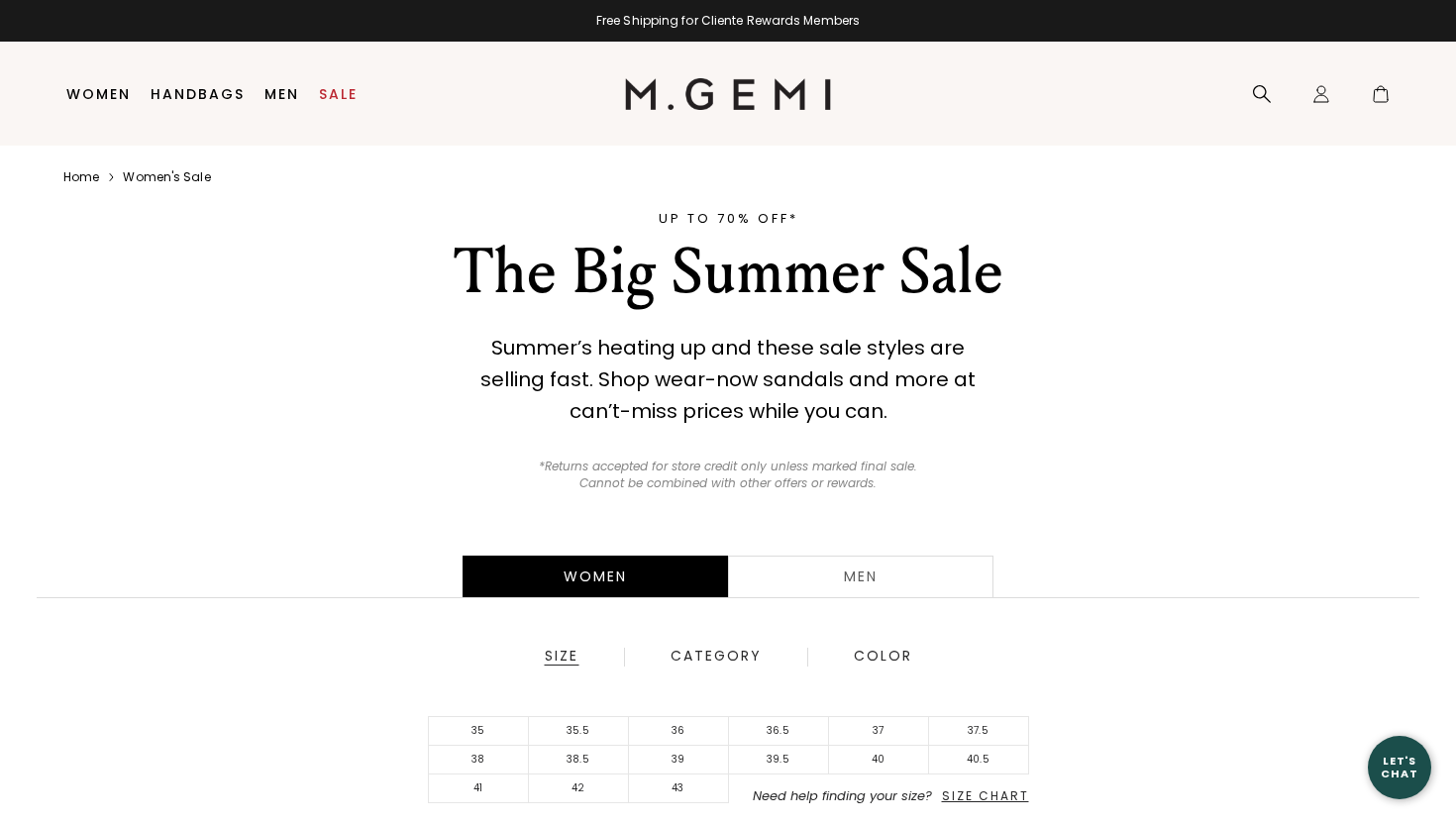 scroll, scrollTop: 0, scrollLeft: 0, axis: both 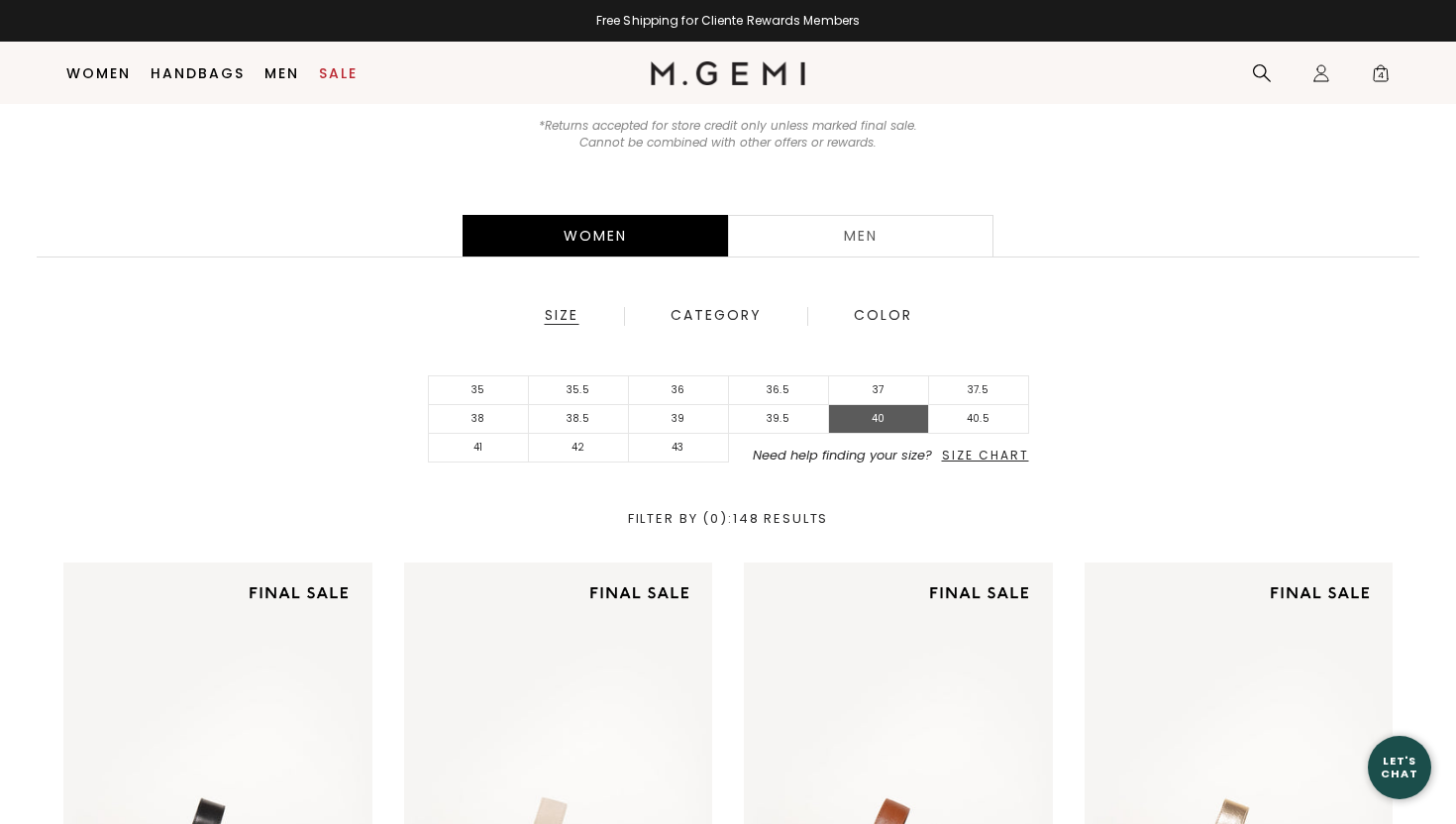 click on "40" at bounding box center (879, 419) 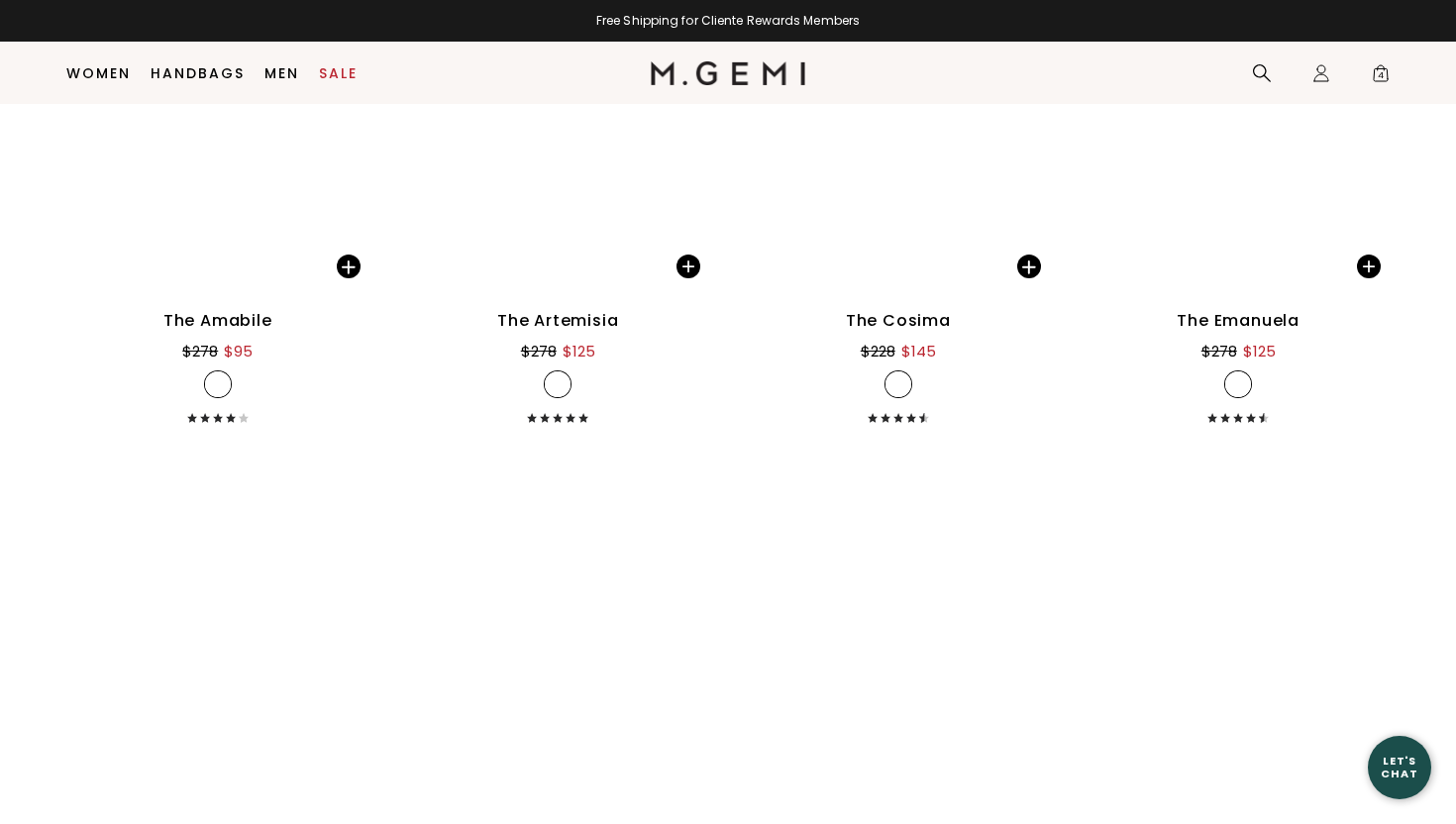 scroll, scrollTop: 9088, scrollLeft: 0, axis: vertical 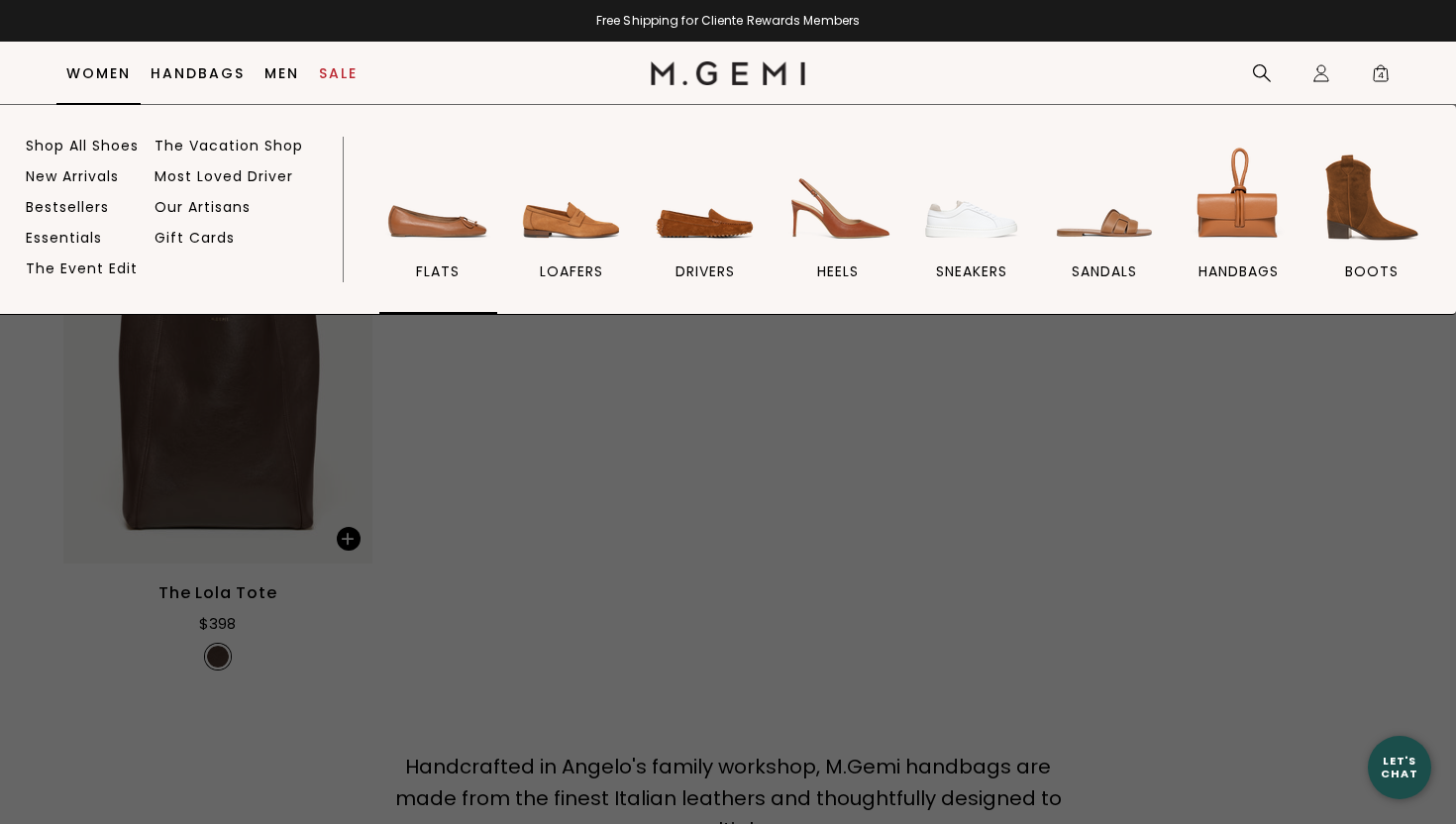 click at bounding box center (438, 197) 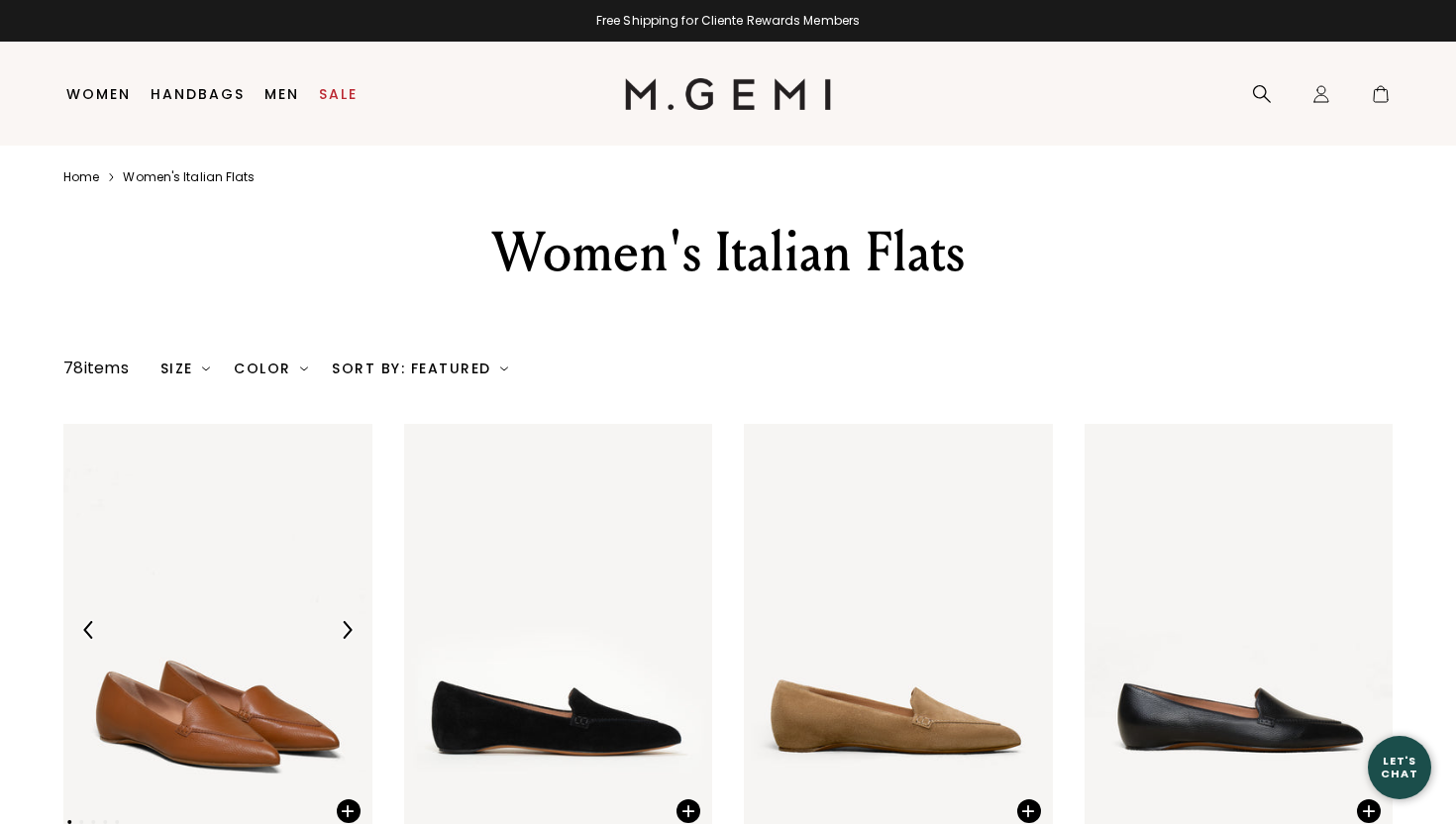 scroll, scrollTop: 0, scrollLeft: 0, axis: both 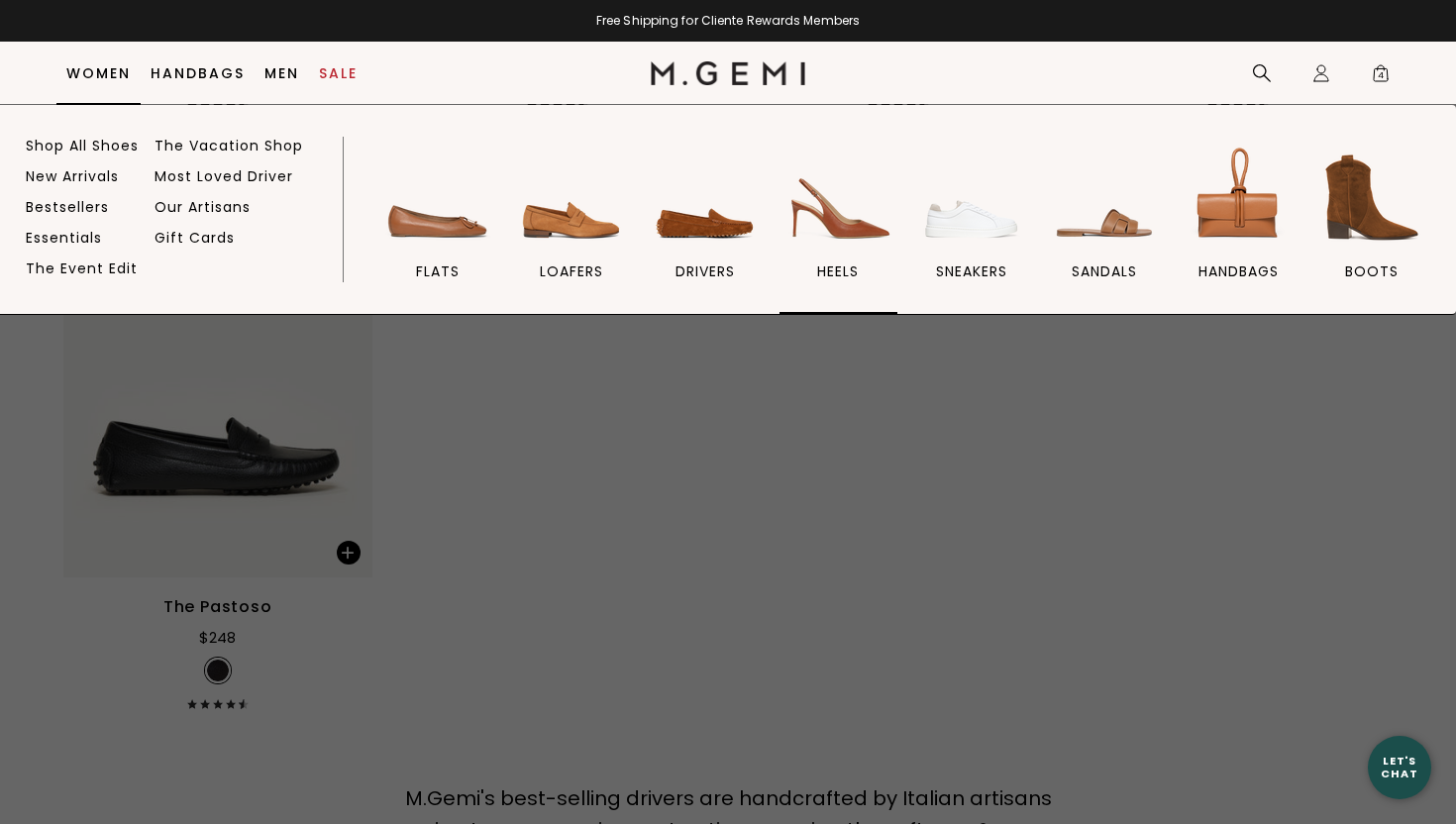 click at bounding box center [838, 197] 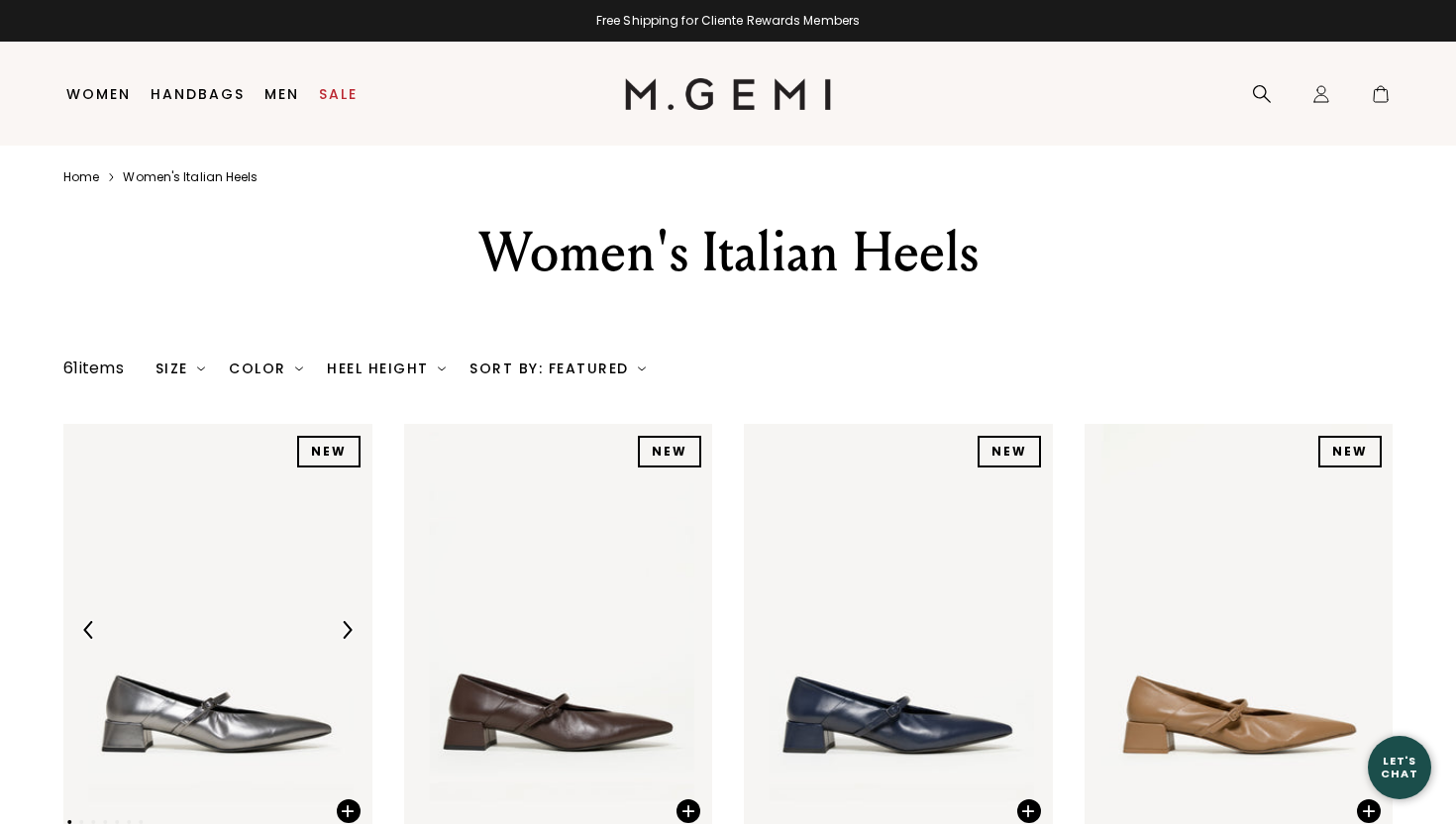 scroll, scrollTop: 0, scrollLeft: 0, axis: both 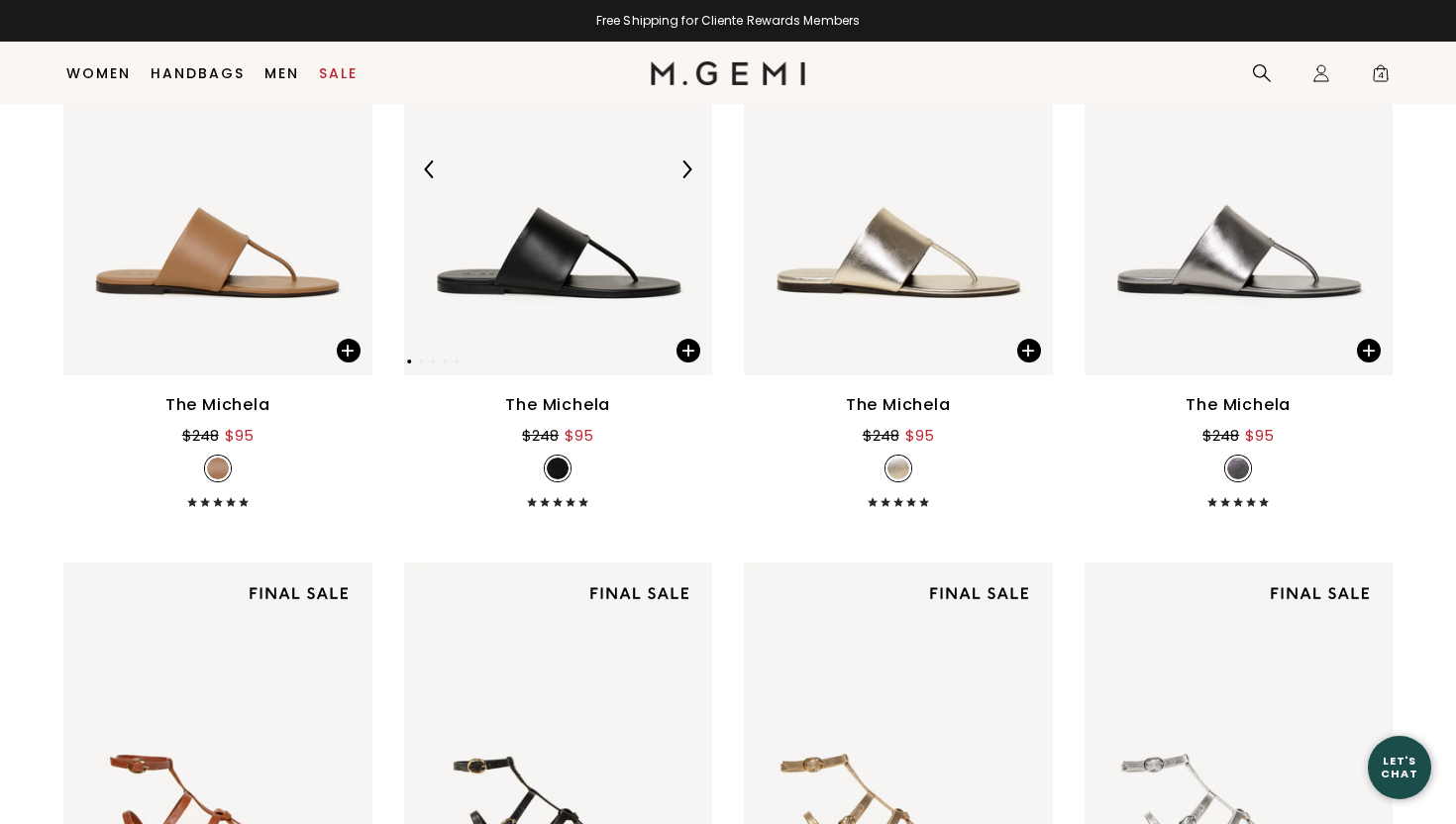click at bounding box center (686, 169) 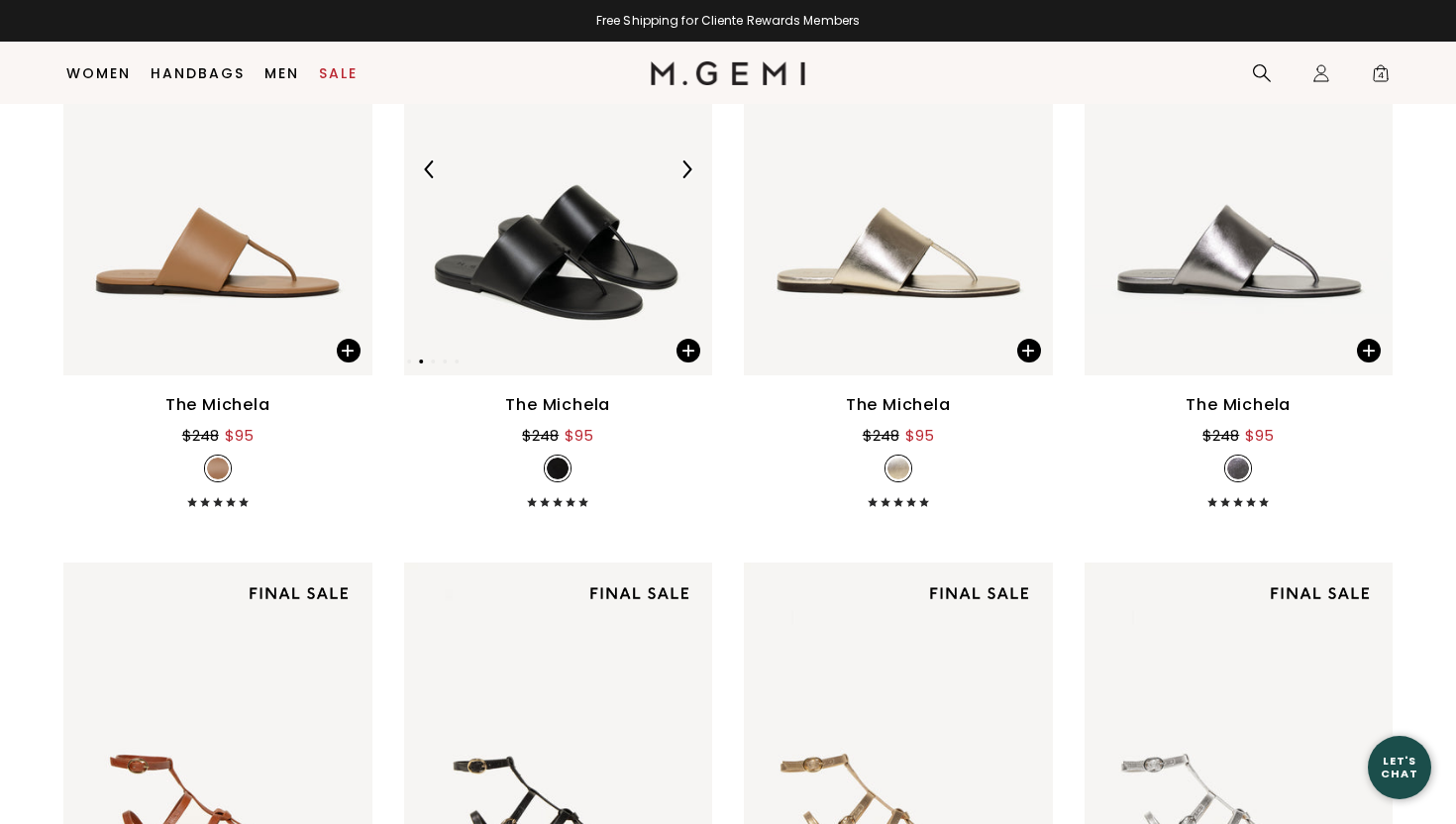 click at bounding box center (686, 169) 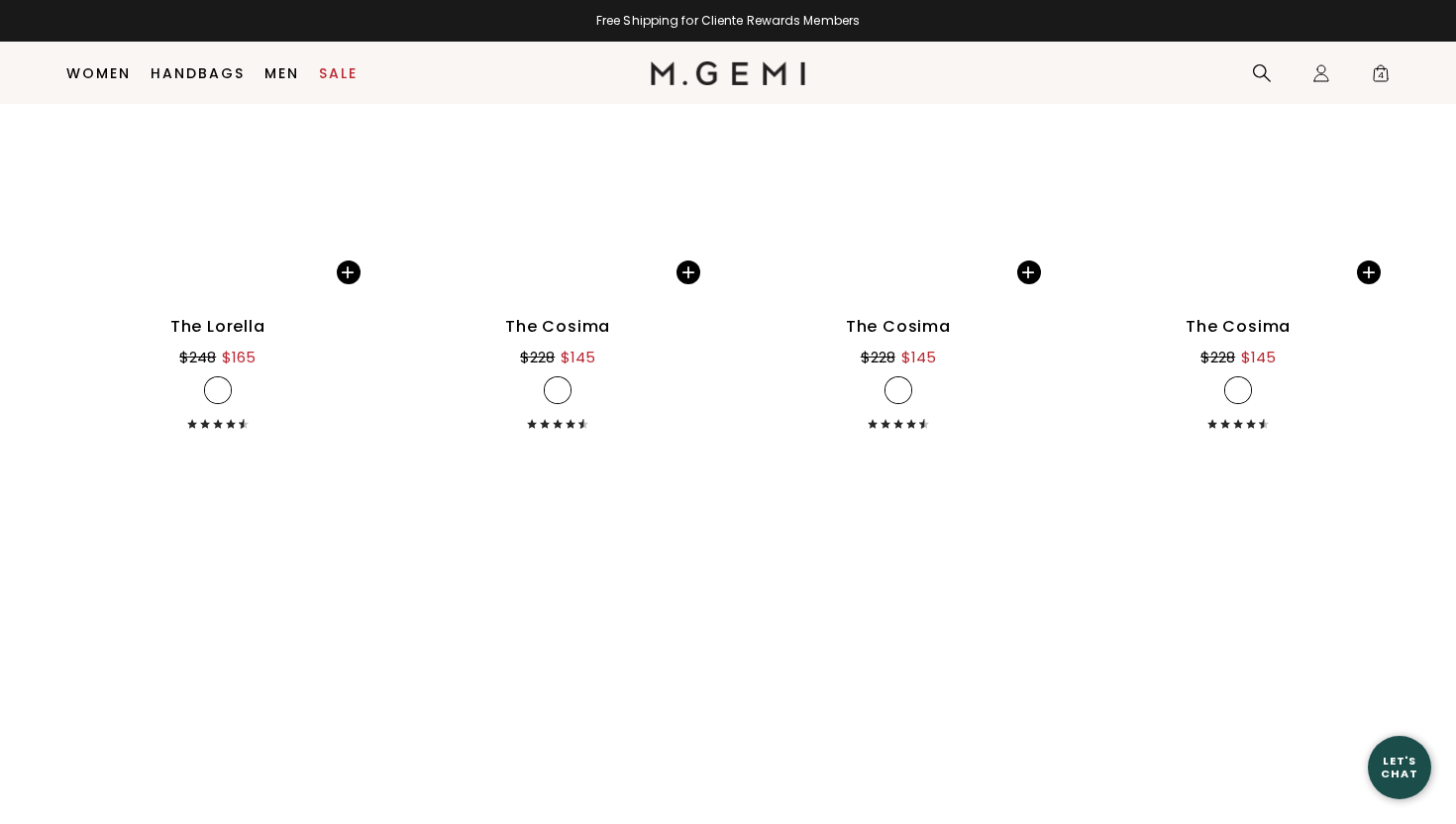 scroll, scrollTop: 5963, scrollLeft: 0, axis: vertical 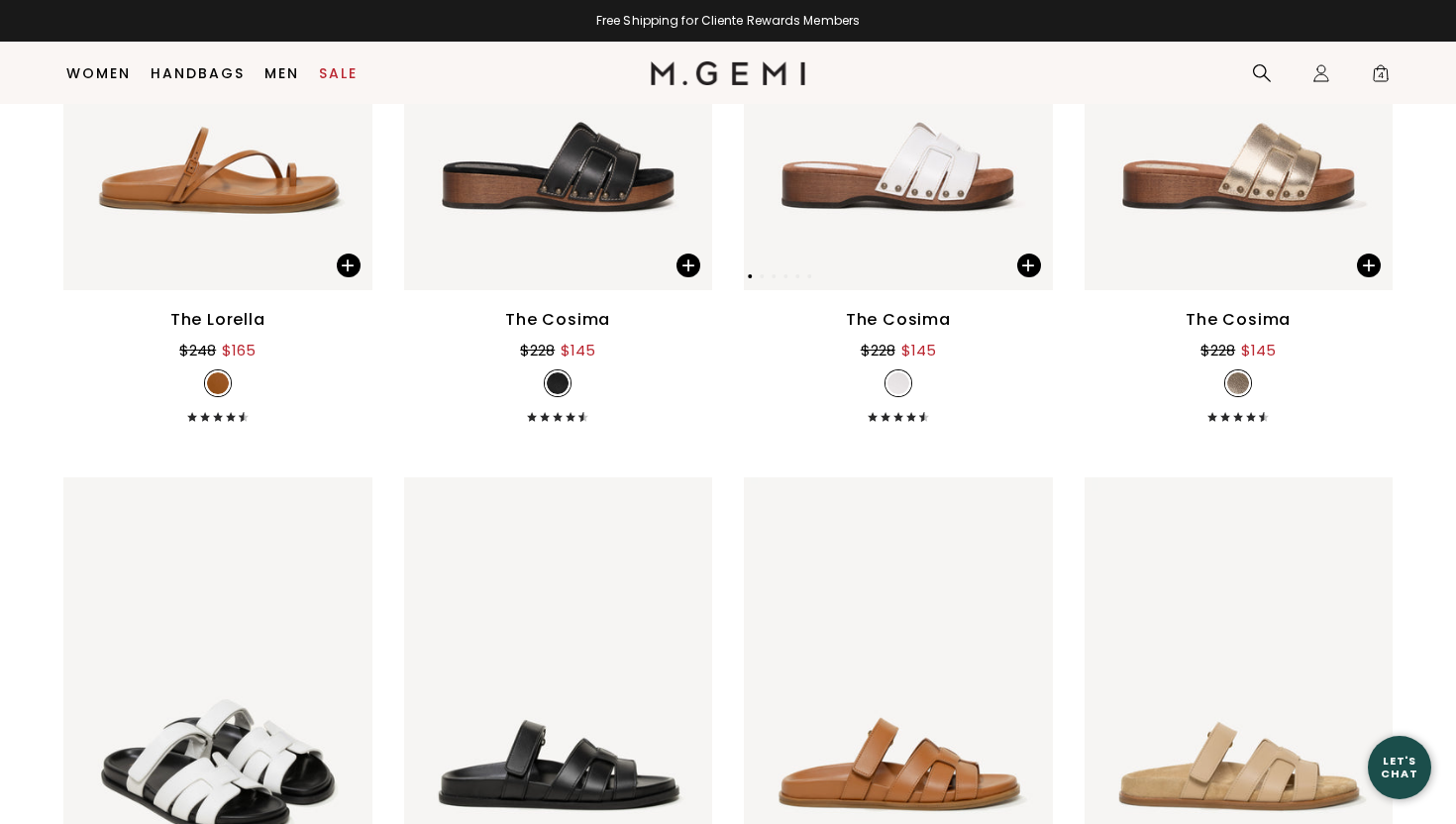 click at bounding box center [898, 84] 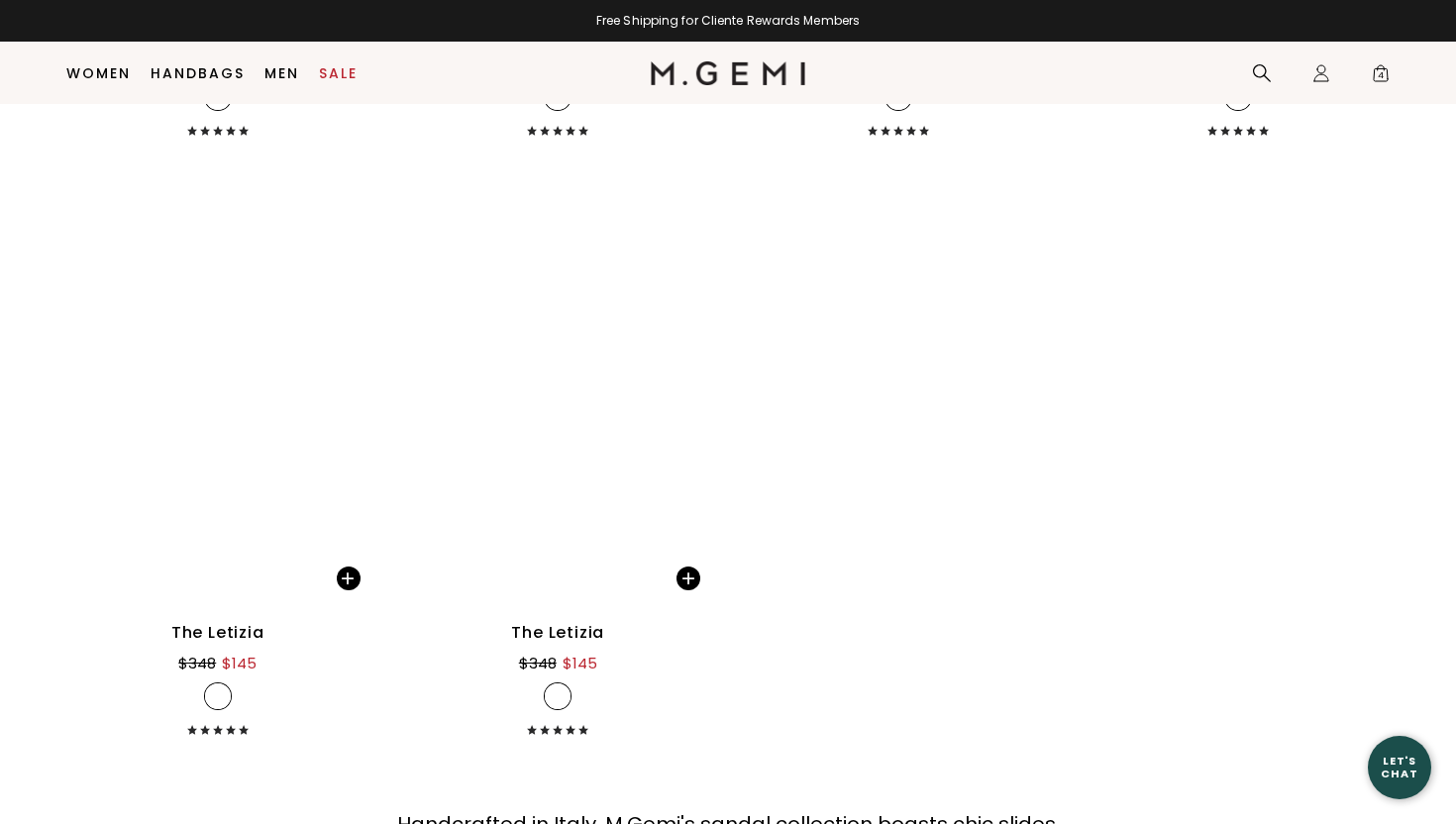 scroll, scrollTop: 9866, scrollLeft: 0, axis: vertical 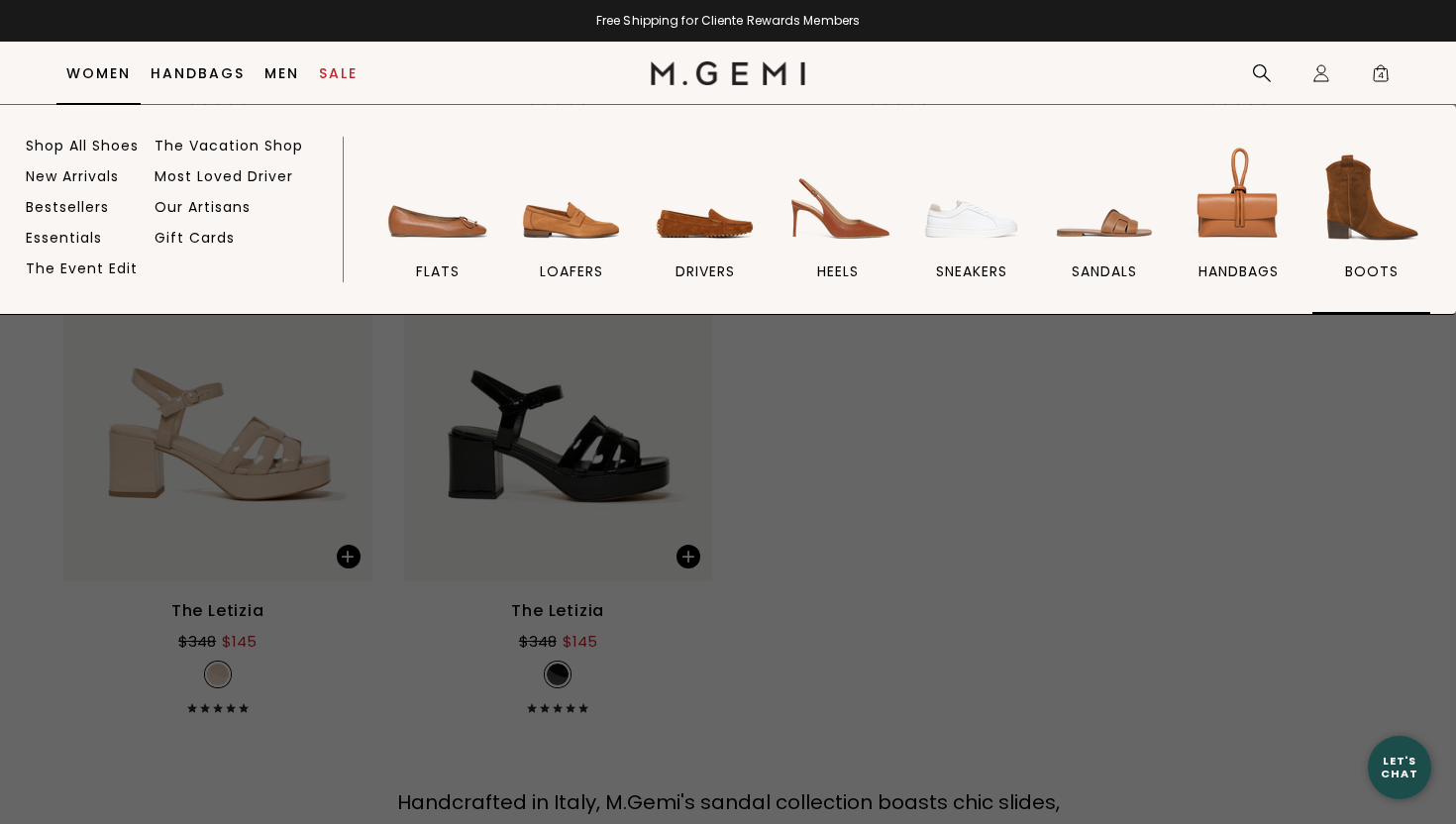 click at bounding box center (1372, 197) 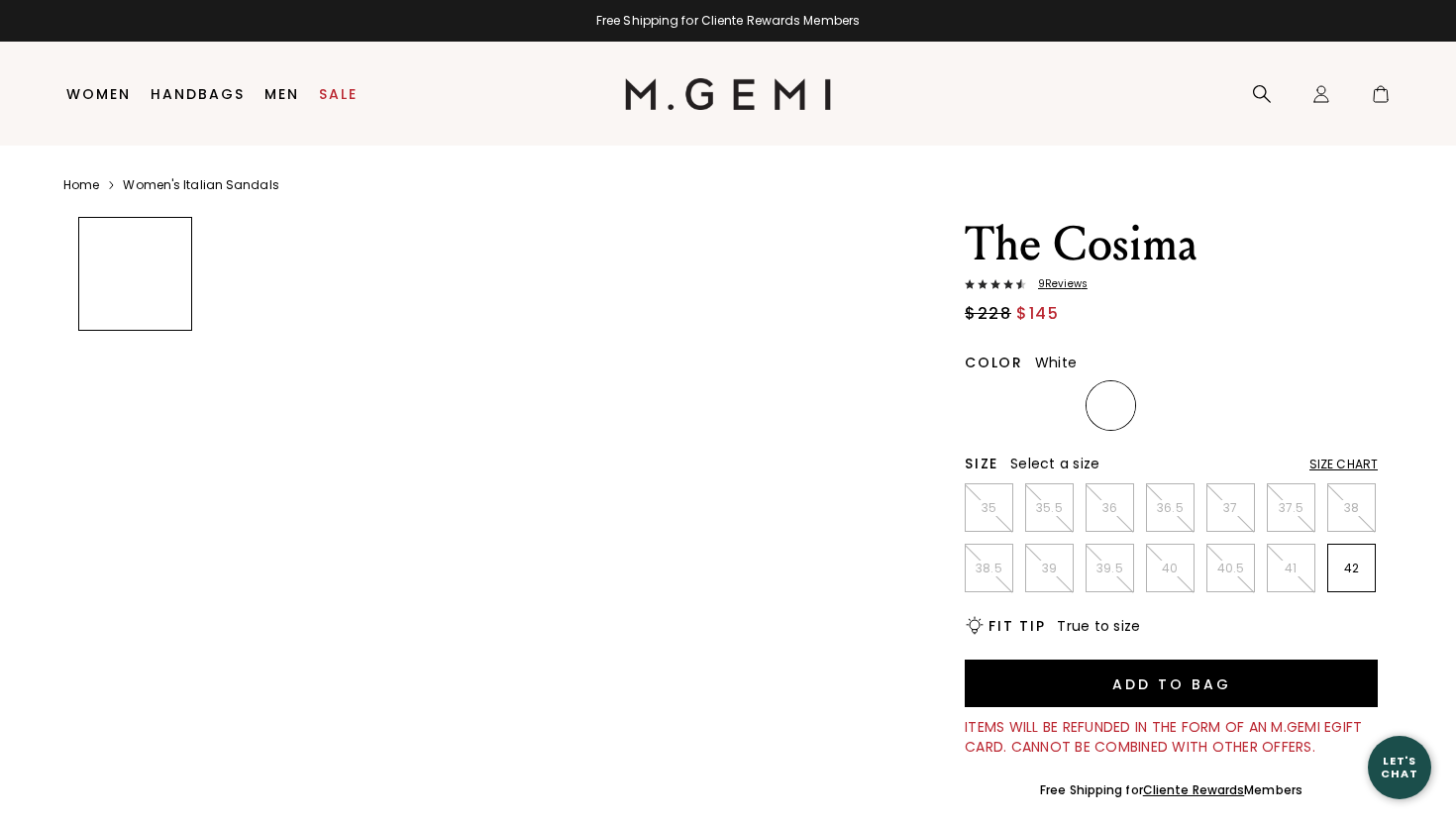 scroll, scrollTop: 0, scrollLeft: 0, axis: both 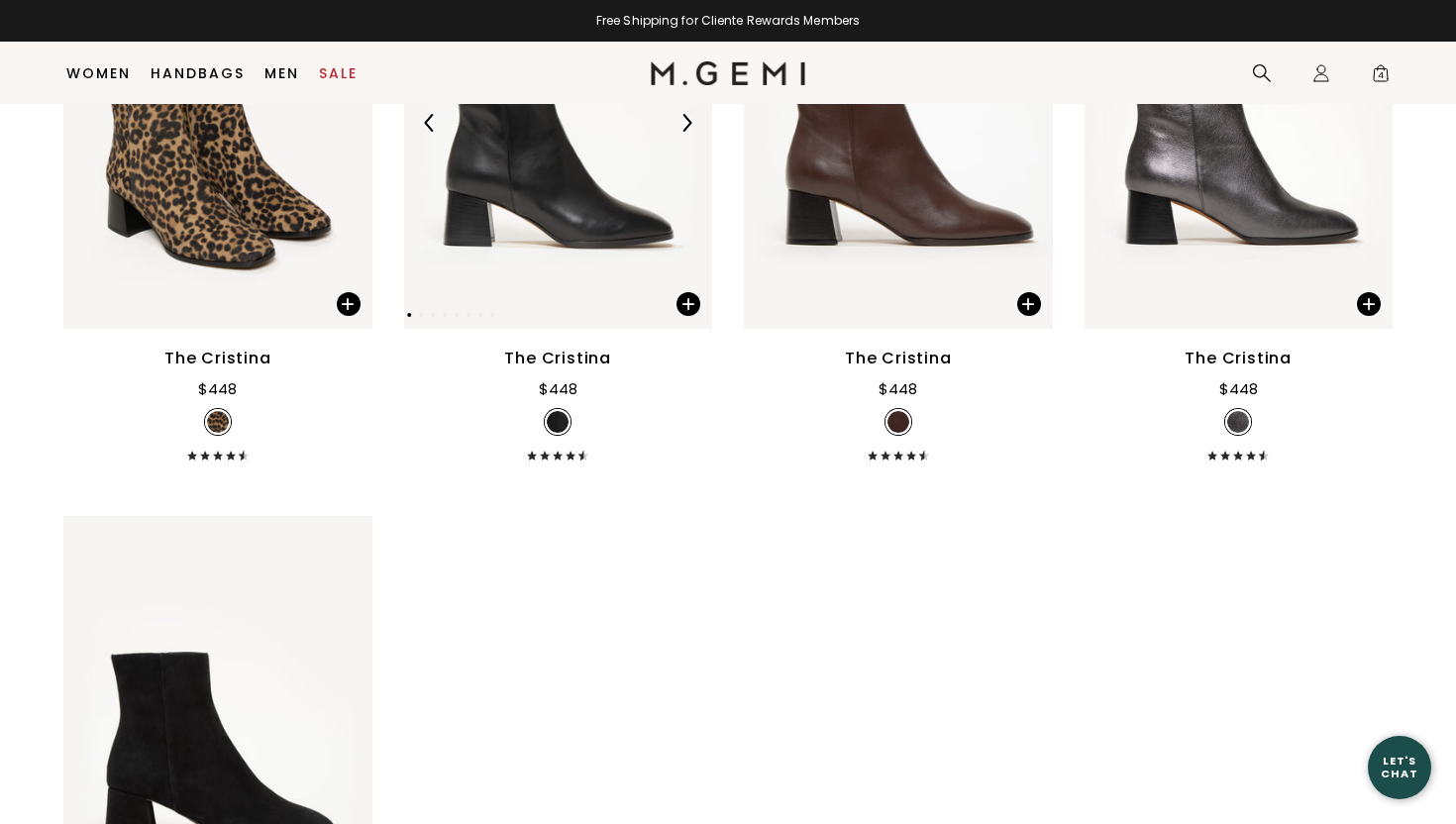 click at bounding box center [559, 123] 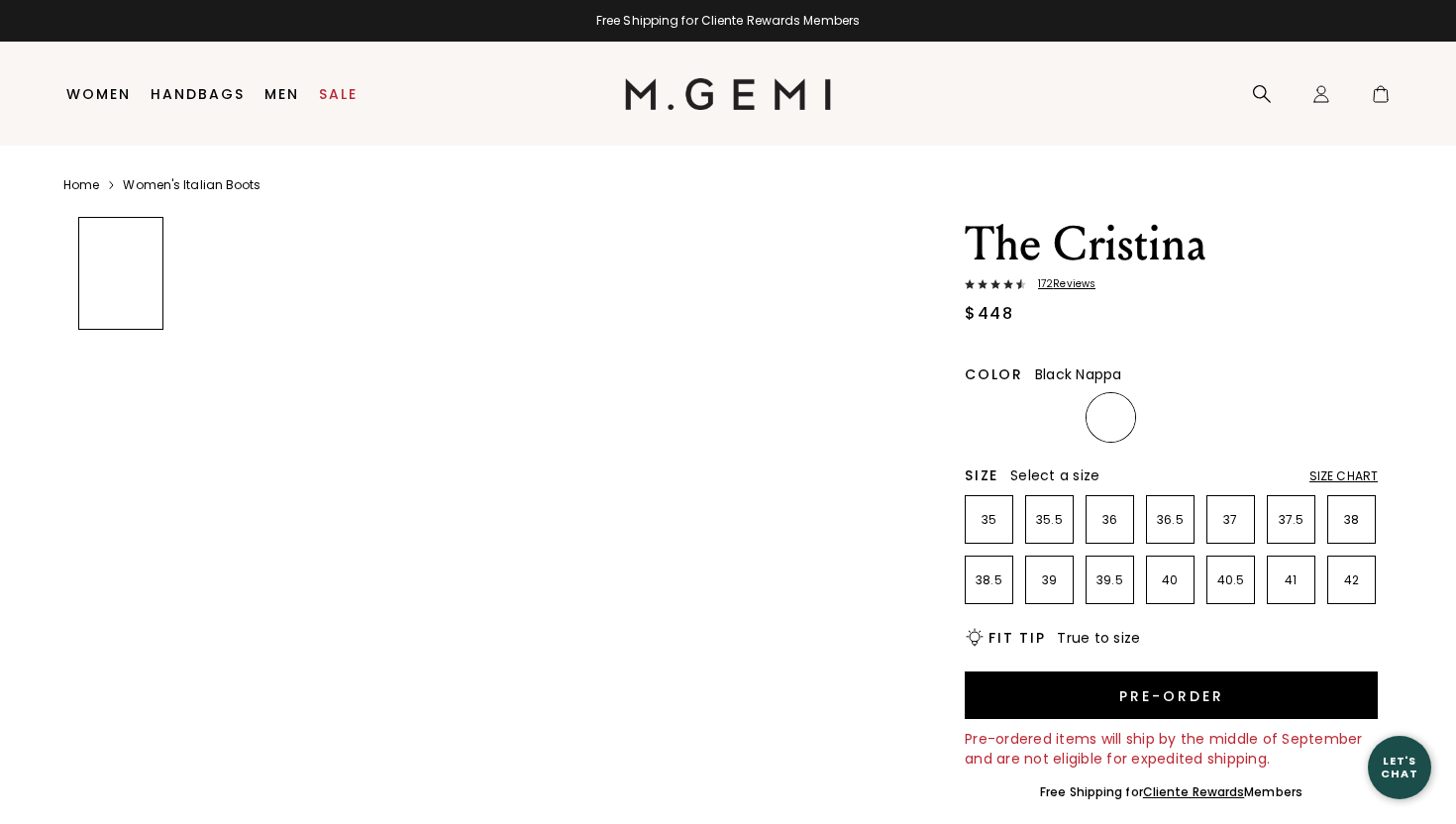 scroll, scrollTop: 0, scrollLeft: 0, axis: both 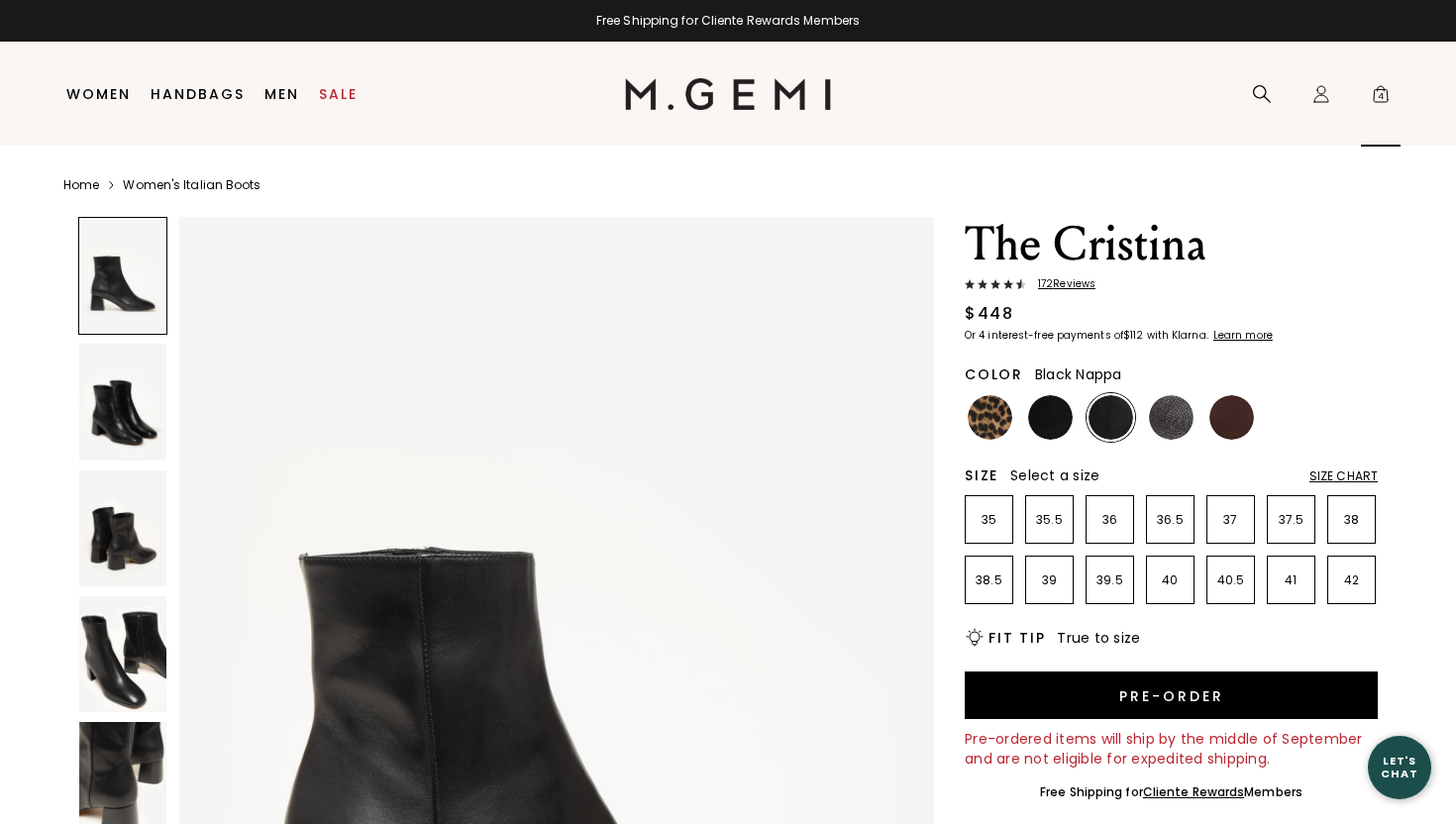 click 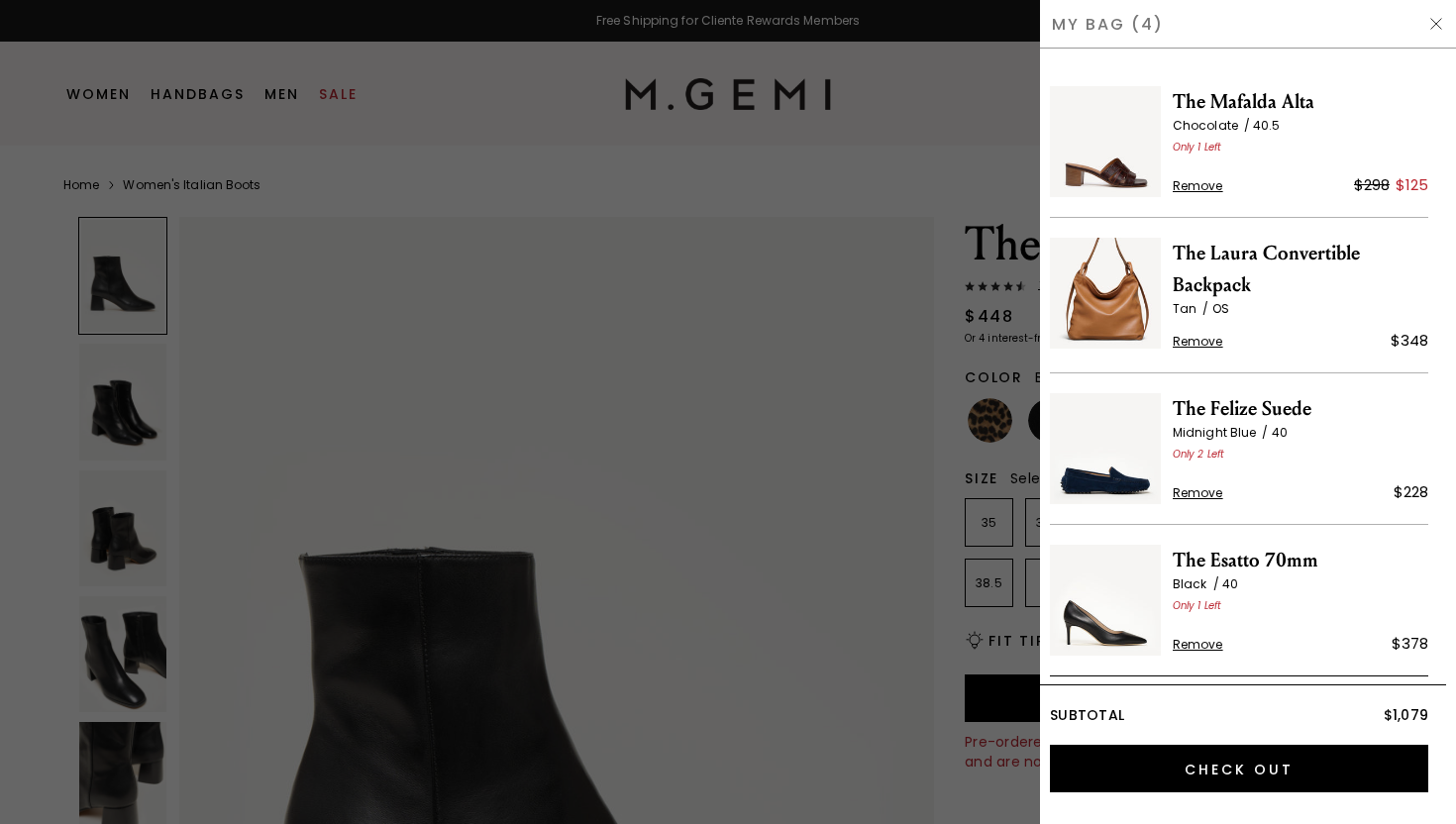 scroll, scrollTop: 0, scrollLeft: 0, axis: both 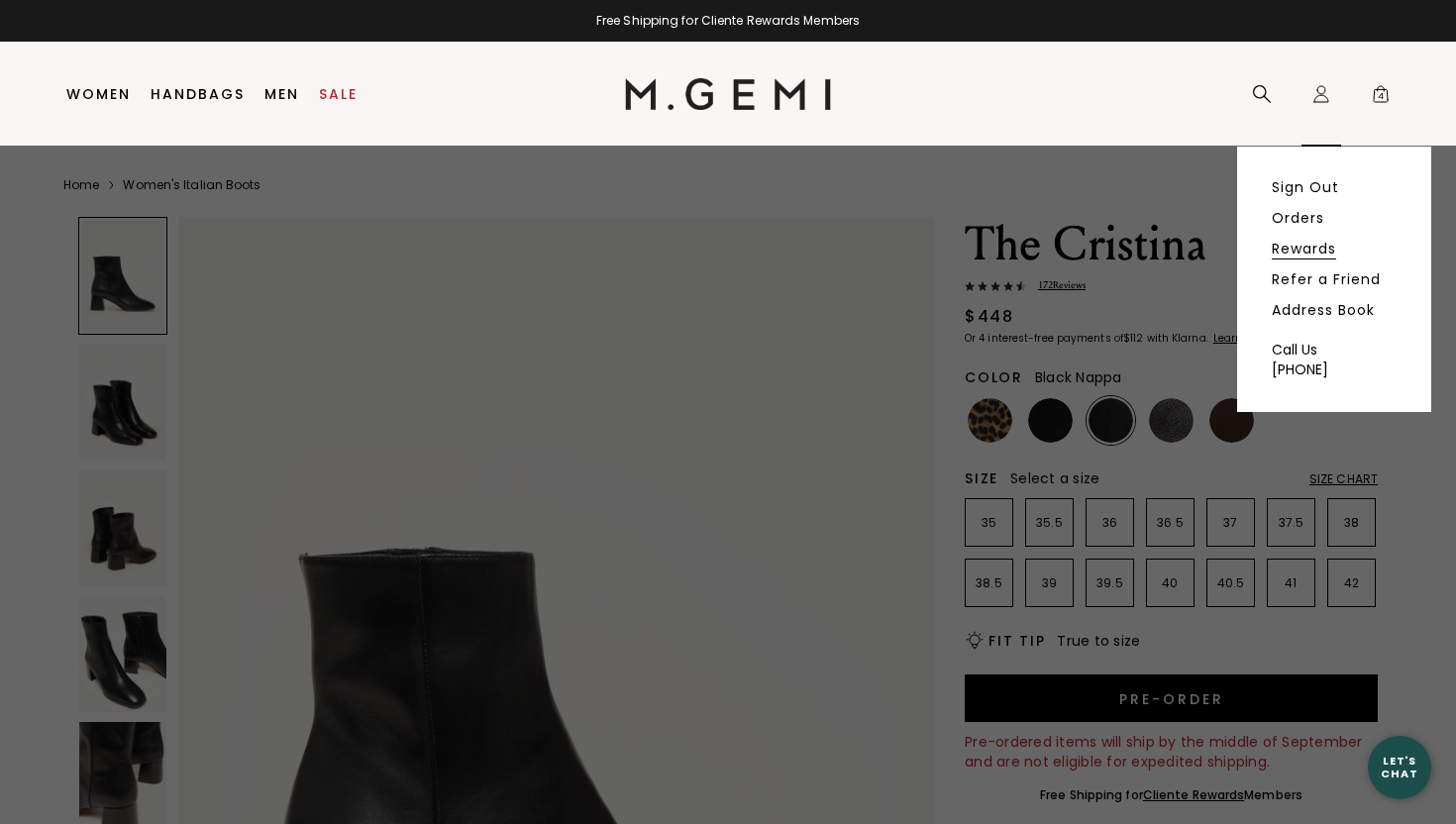 click on "Rewards" at bounding box center [1303, 249] 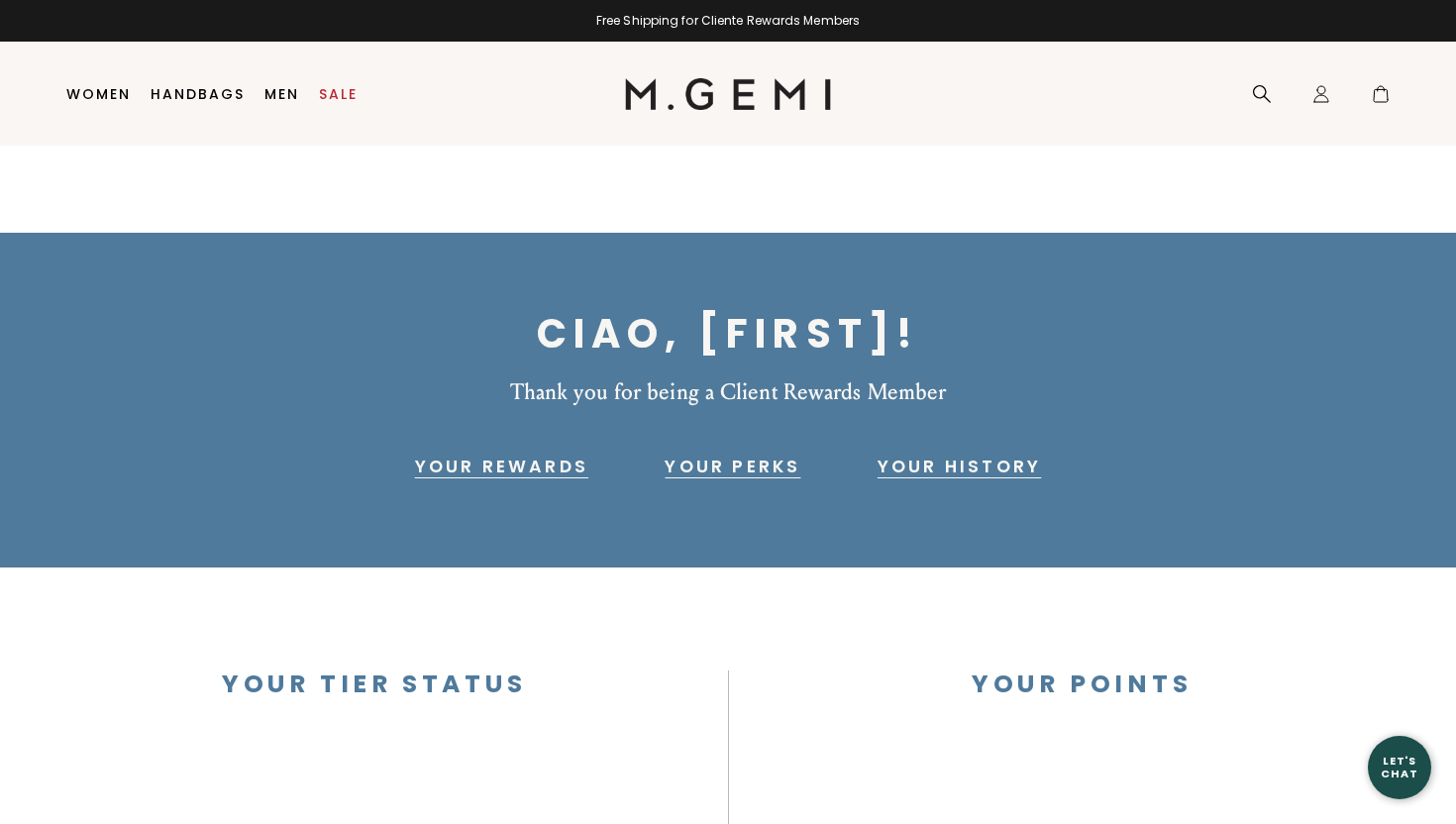 scroll, scrollTop: 0, scrollLeft: 0, axis: both 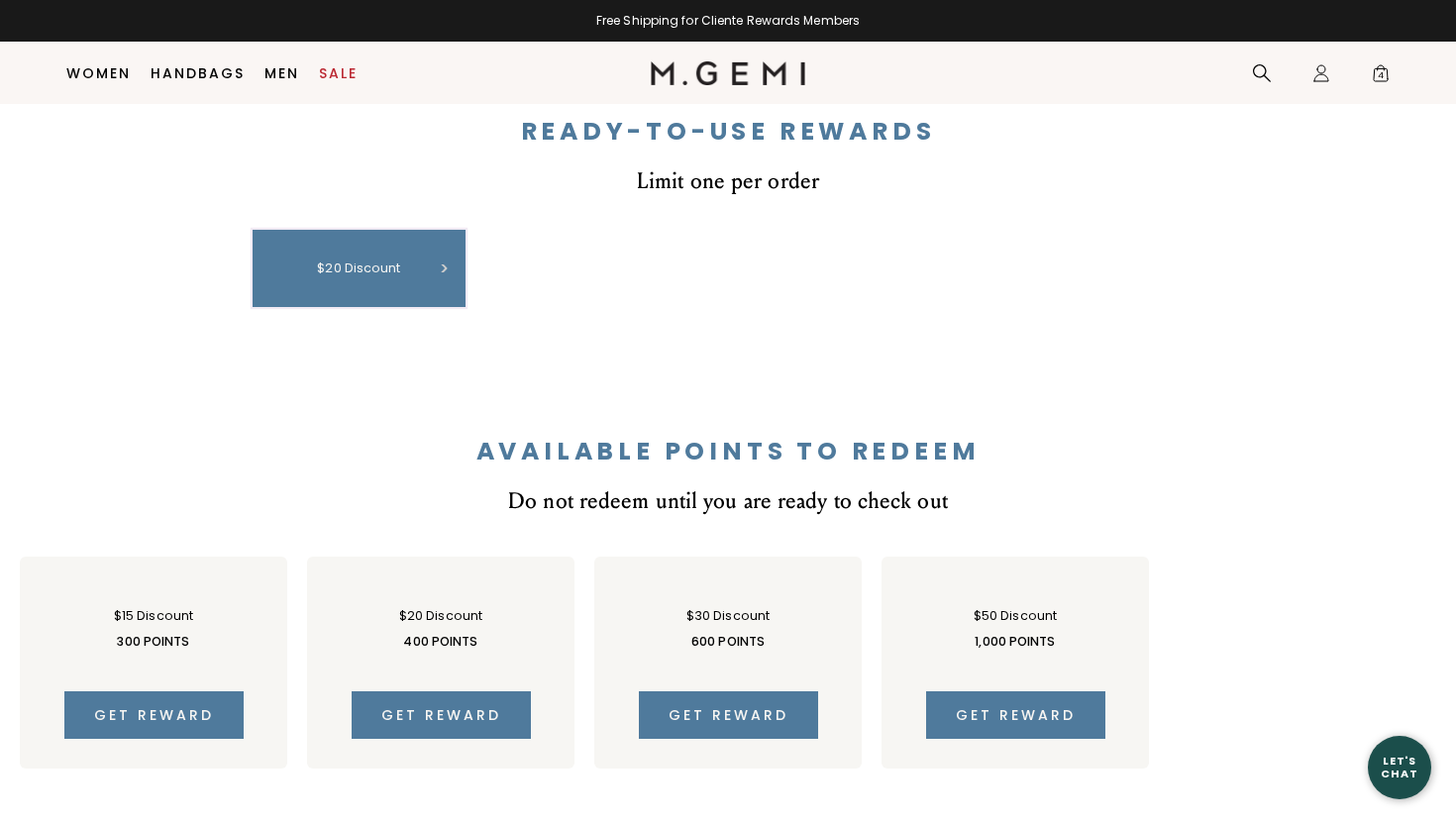 click on "$20 discount" at bounding box center (359, 268) 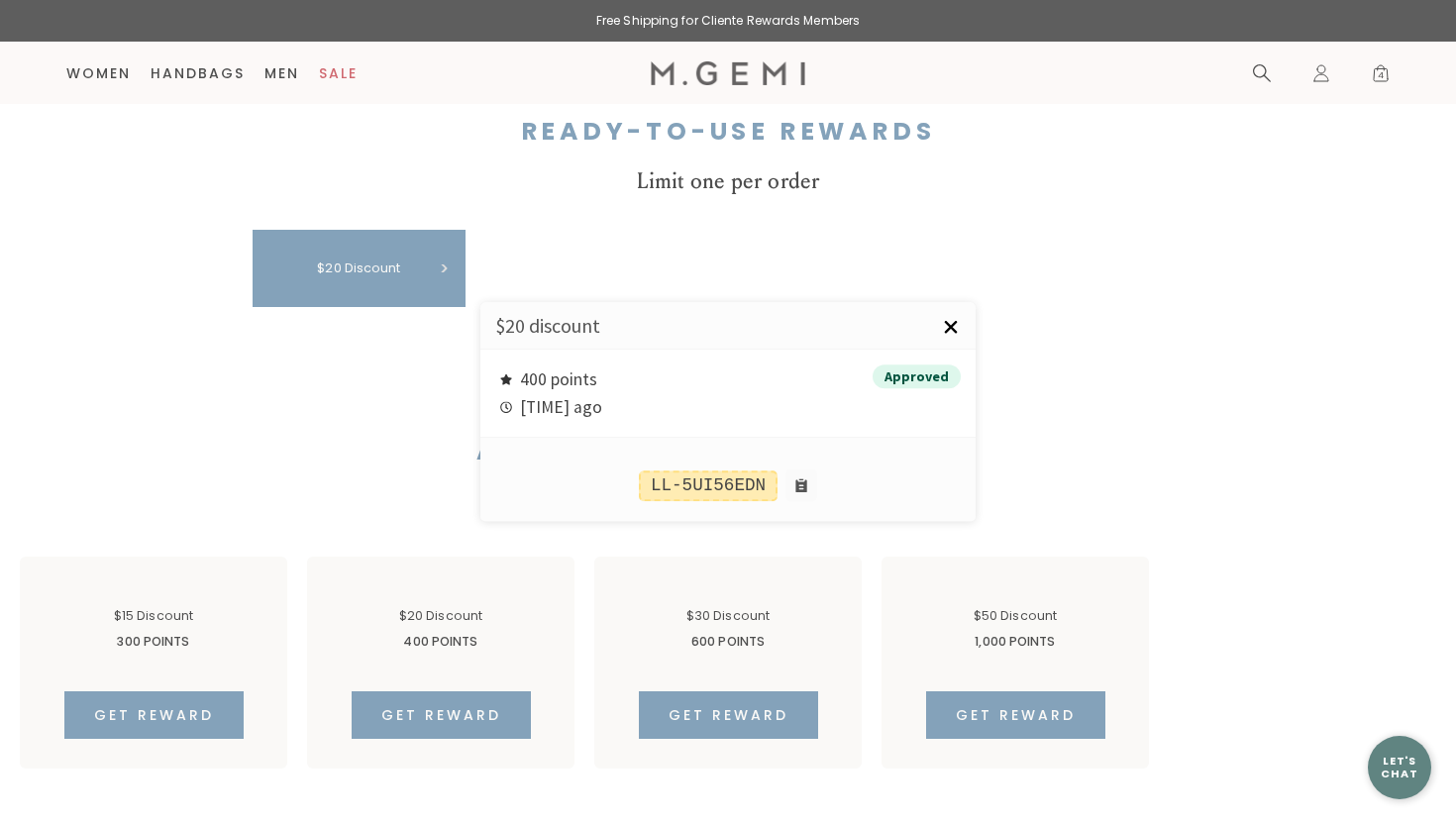click on "×" at bounding box center (951, 327) 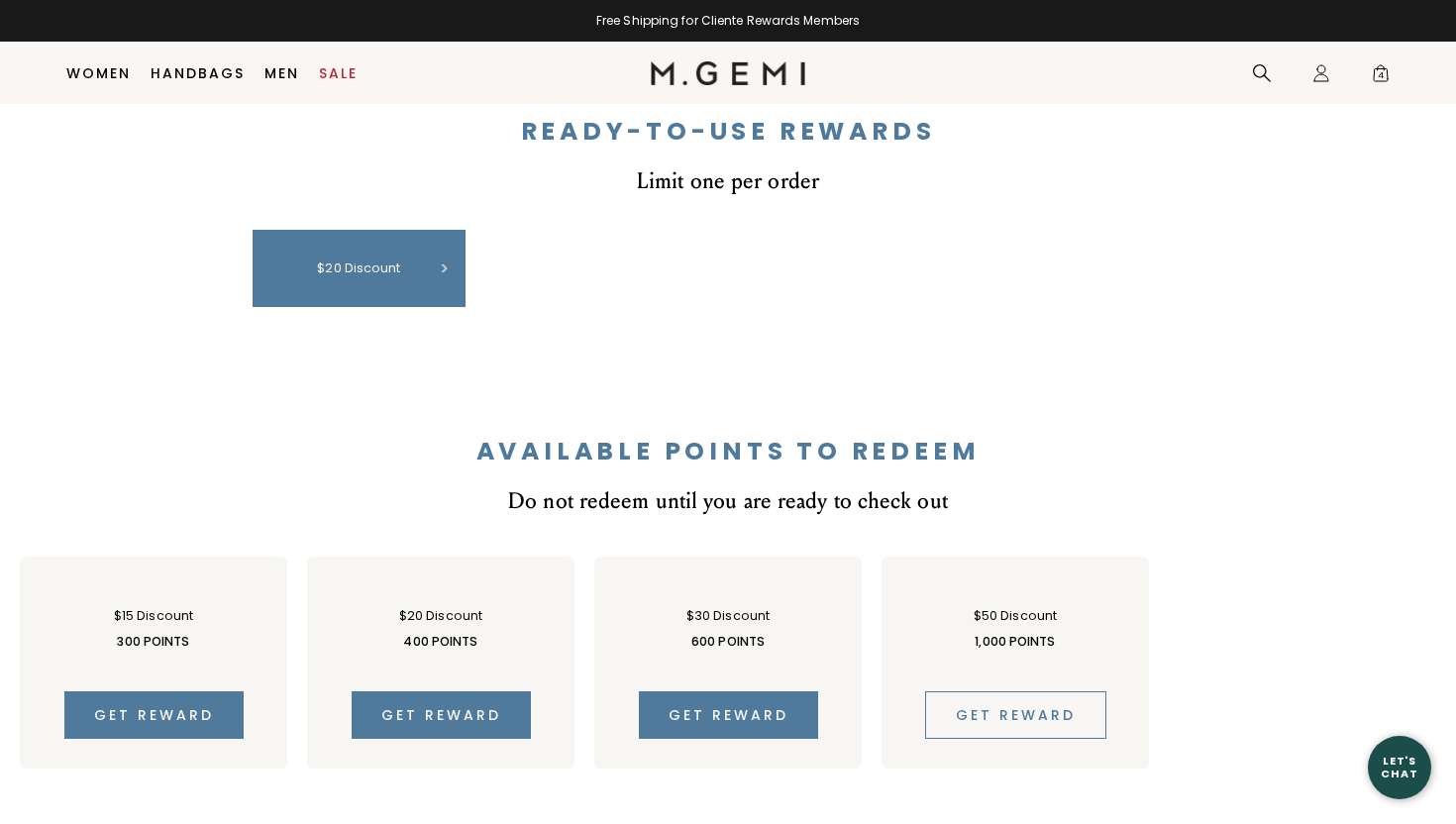 click on "Get reward" at bounding box center [1015, 715] 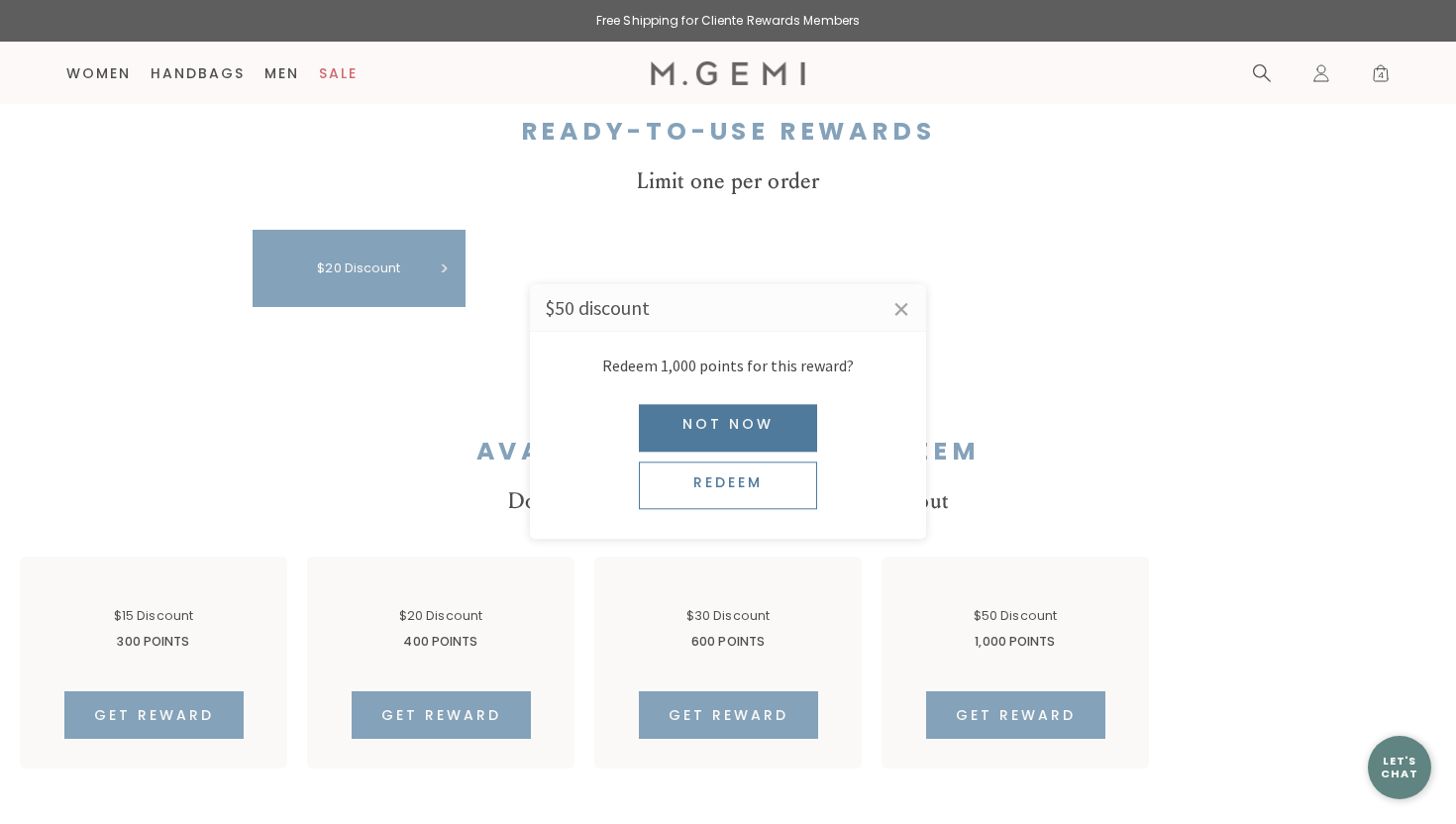 click on "Redeem" at bounding box center [728, 486] 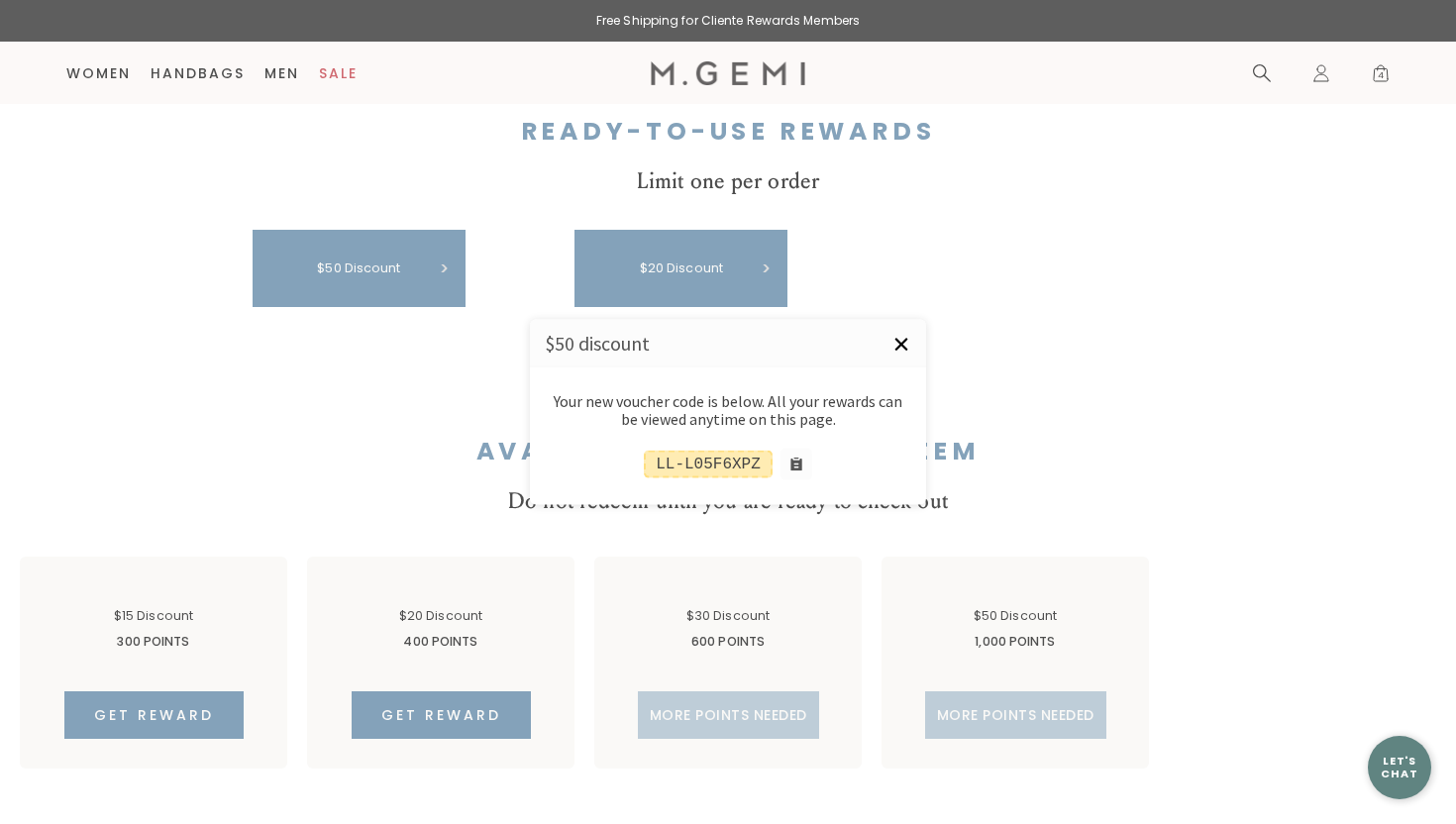 click on "×" at bounding box center (901, 345) 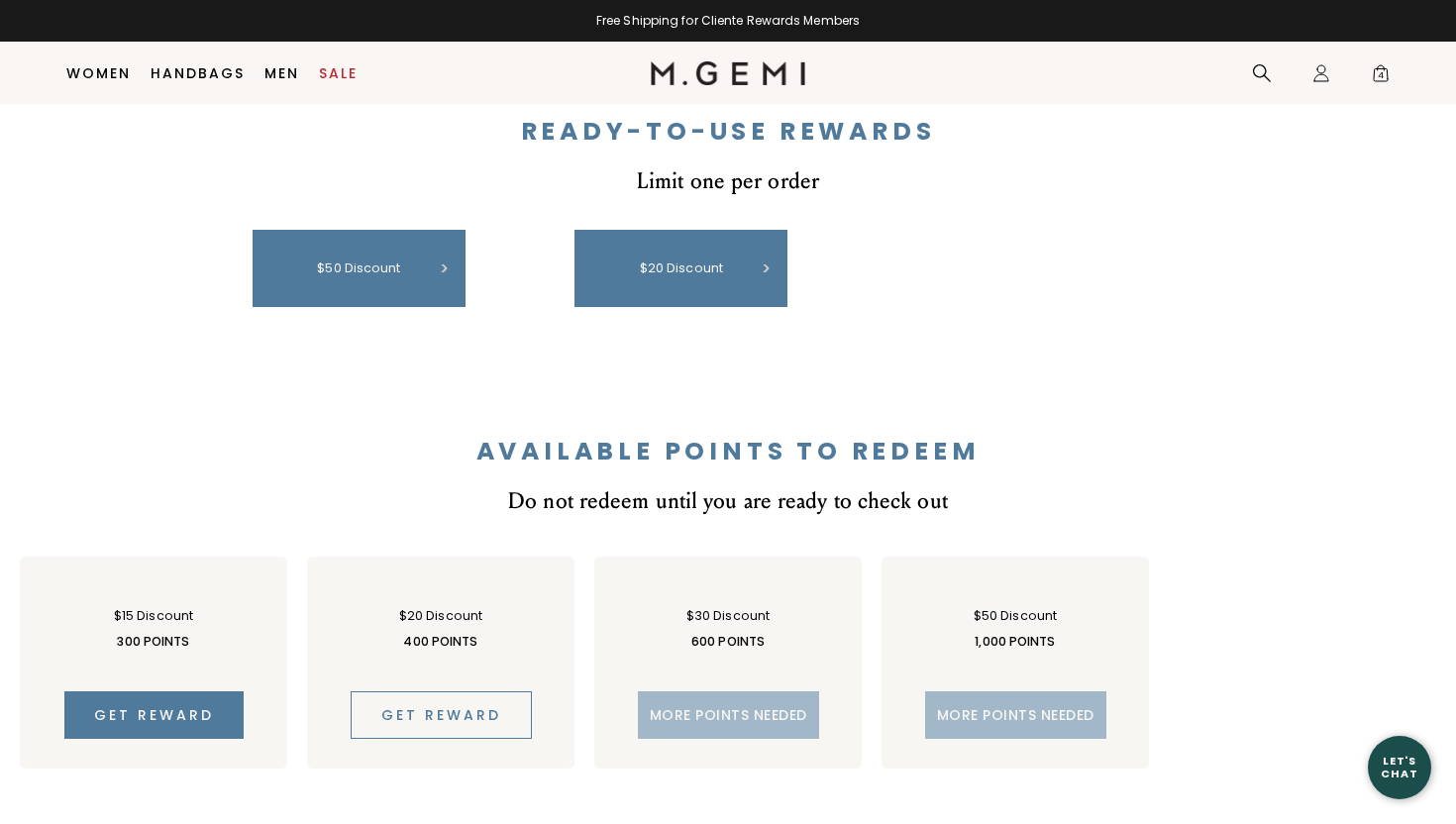 click on "Get reward" at bounding box center (441, 715) 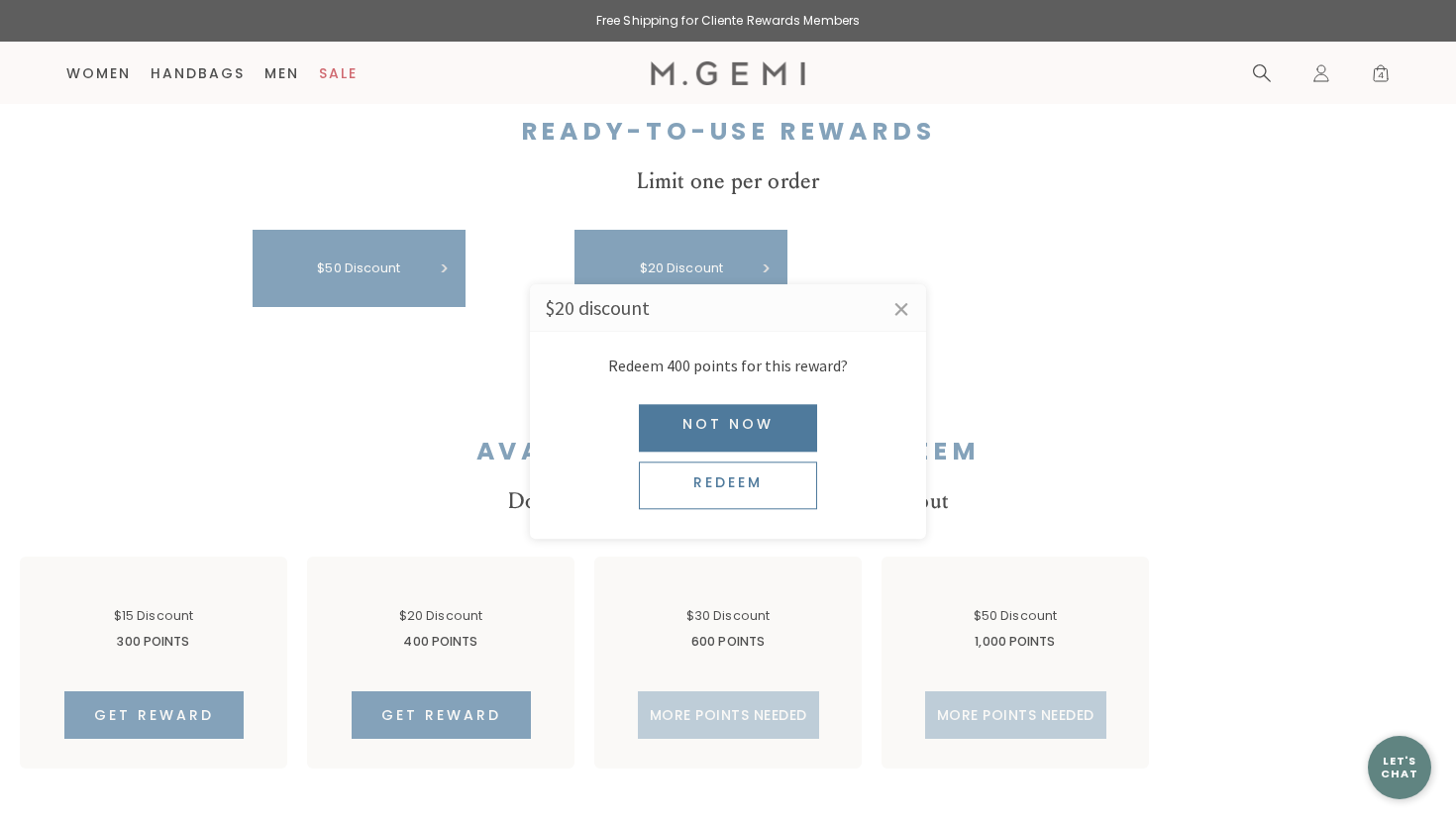 click on "Redeem" at bounding box center (728, 486) 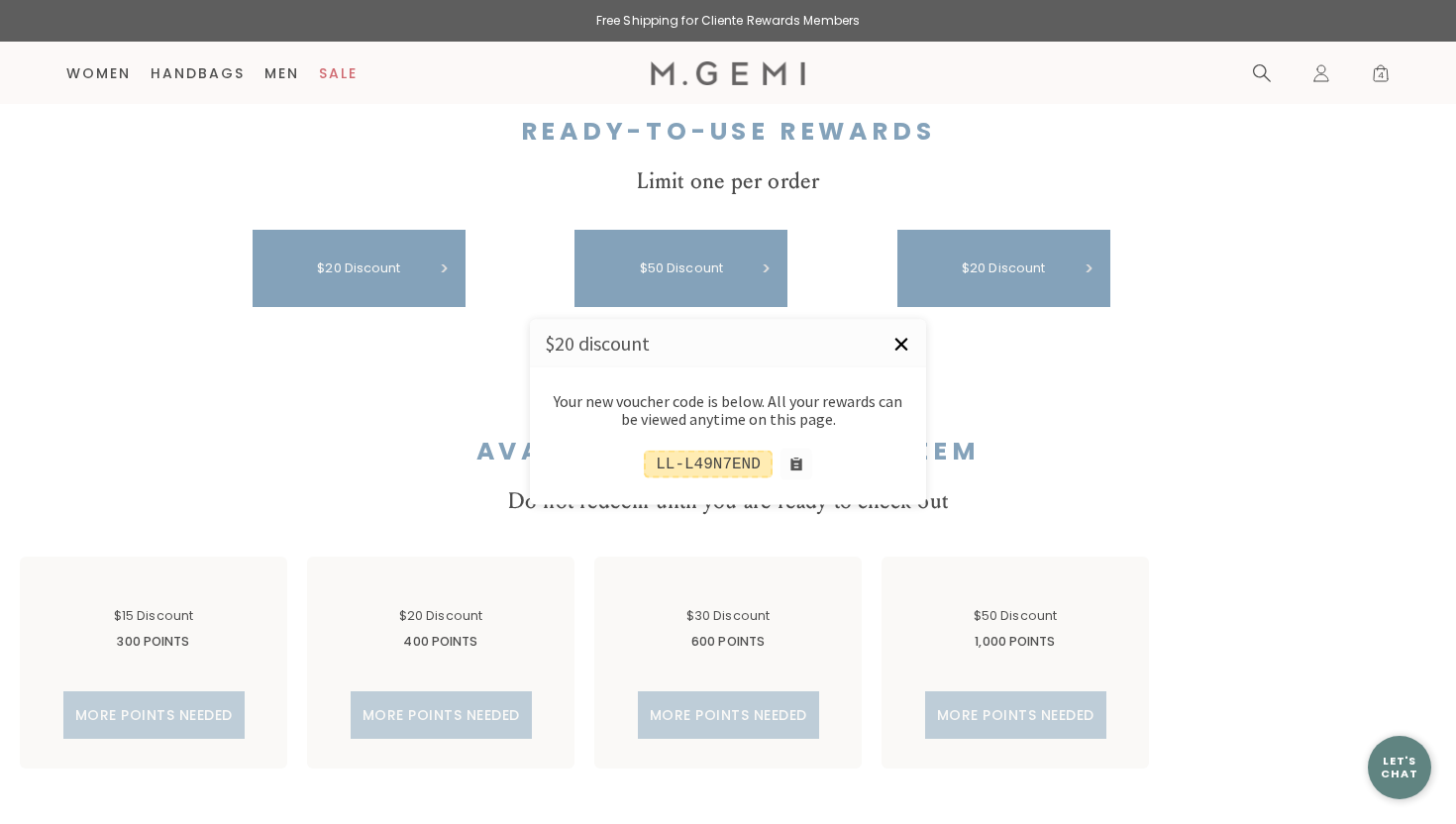 click on "×" at bounding box center [901, 345] 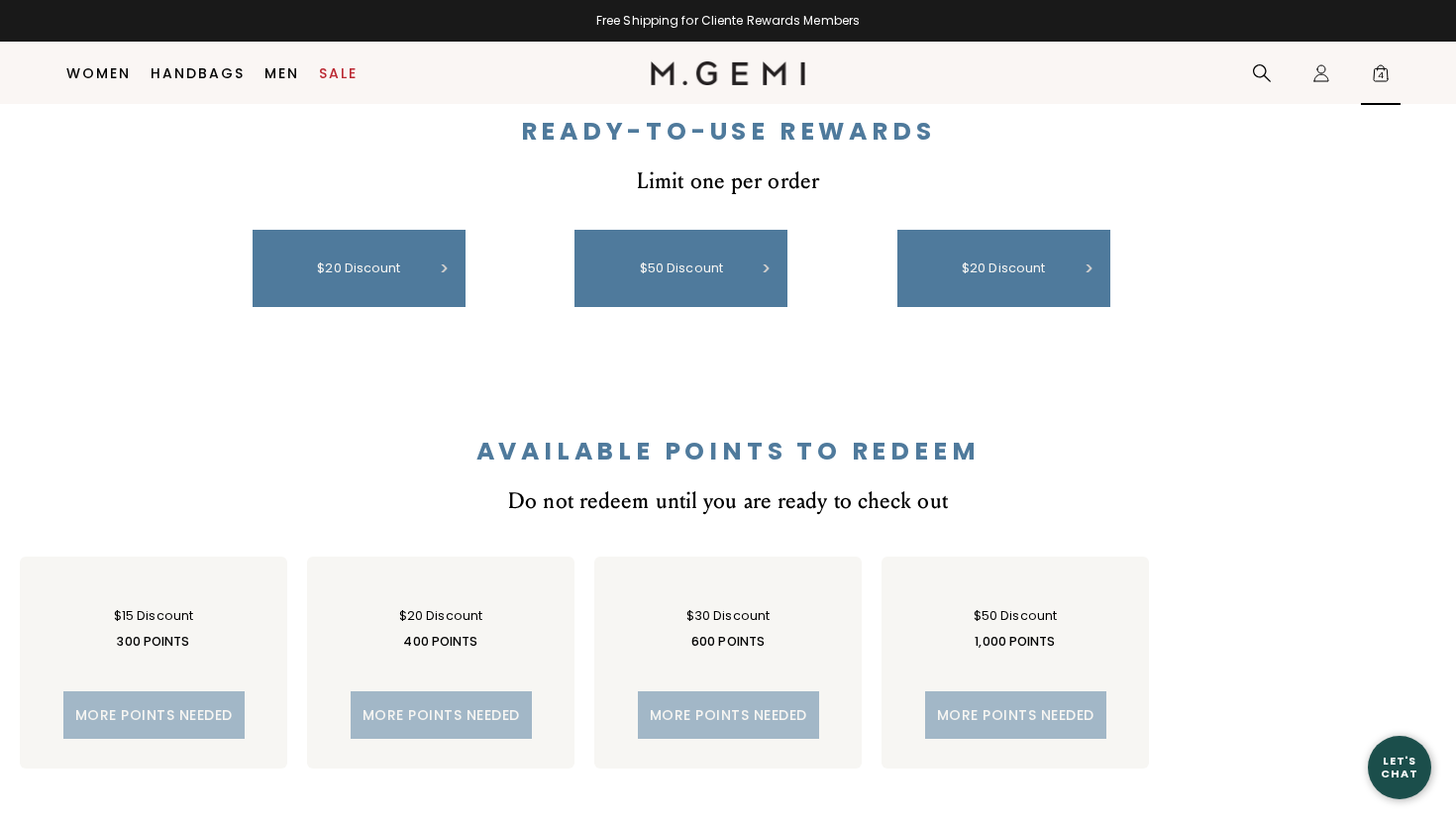 click on "4" at bounding box center [1381, 77] 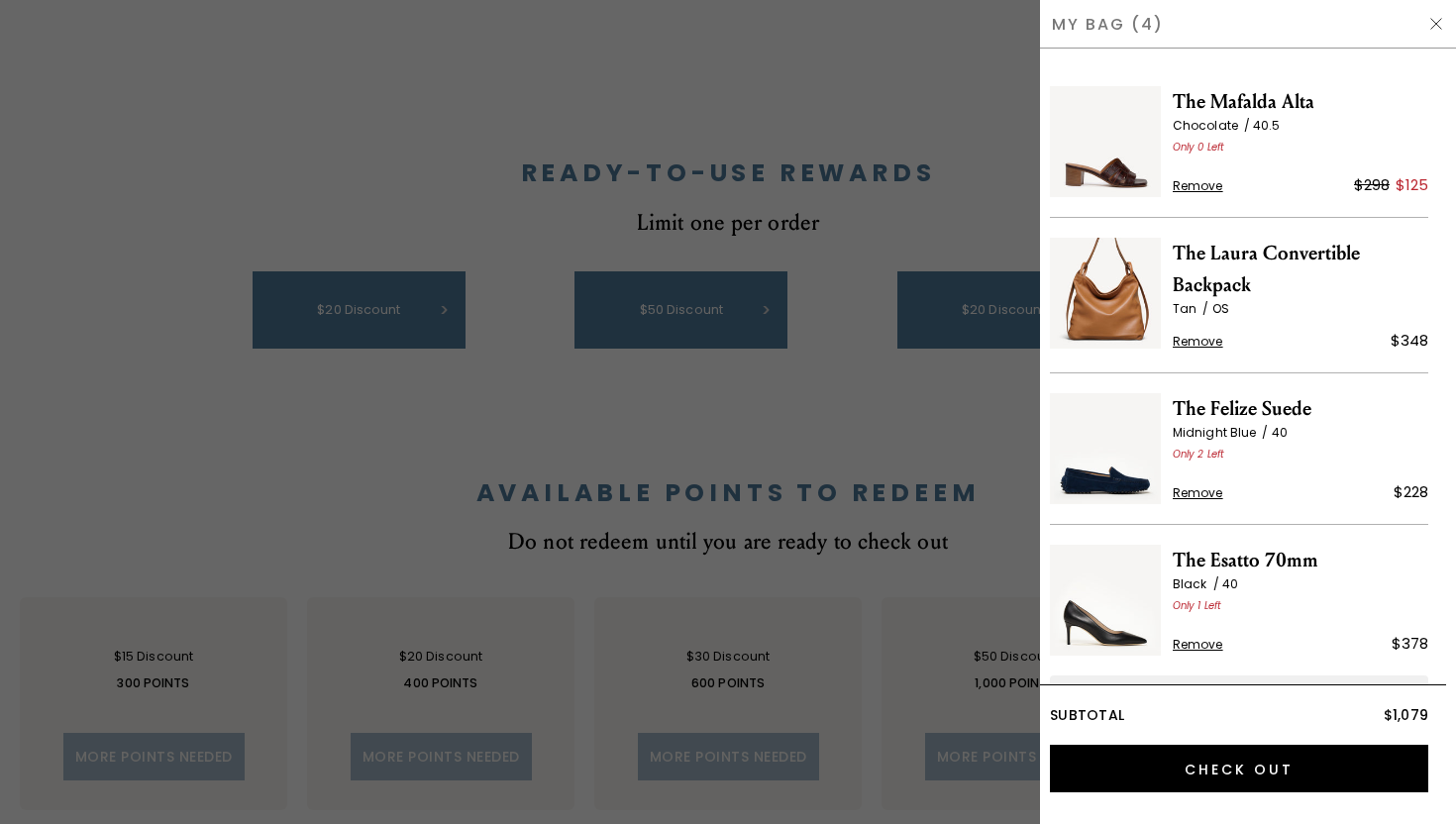 scroll, scrollTop: 0, scrollLeft: 0, axis: both 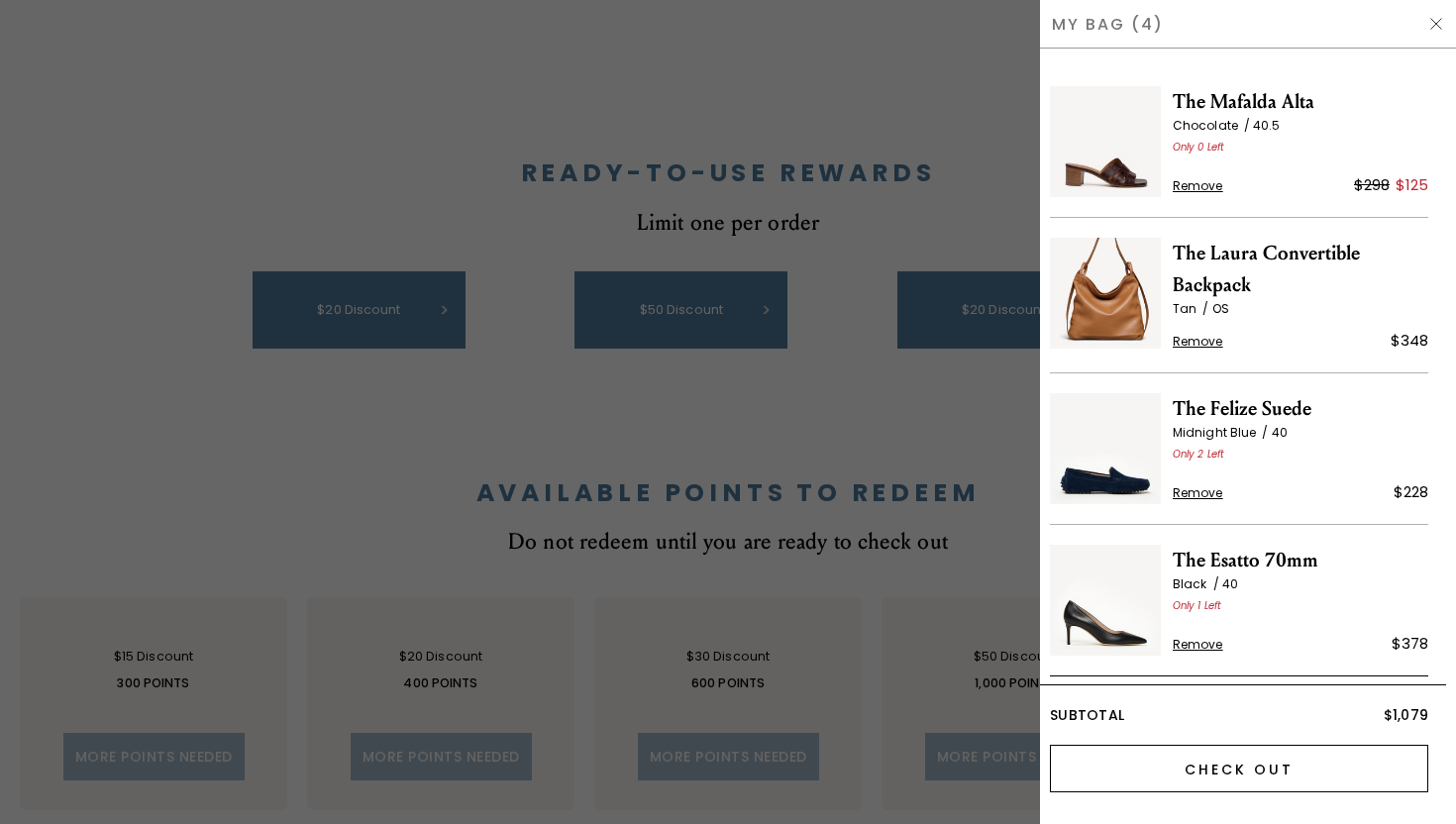 click on "Check Out" at bounding box center [1239, 769] 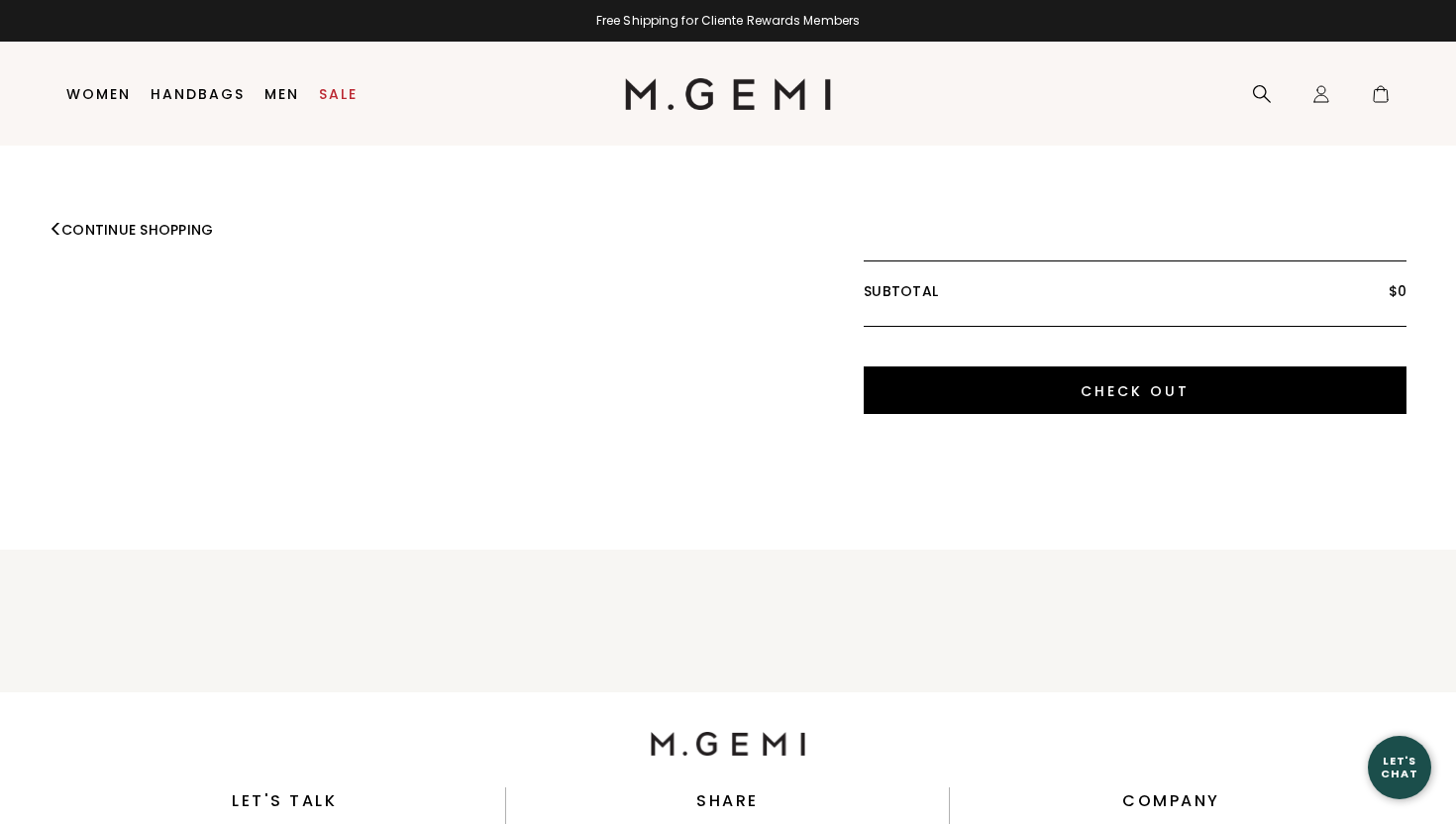 scroll, scrollTop: 0, scrollLeft: 0, axis: both 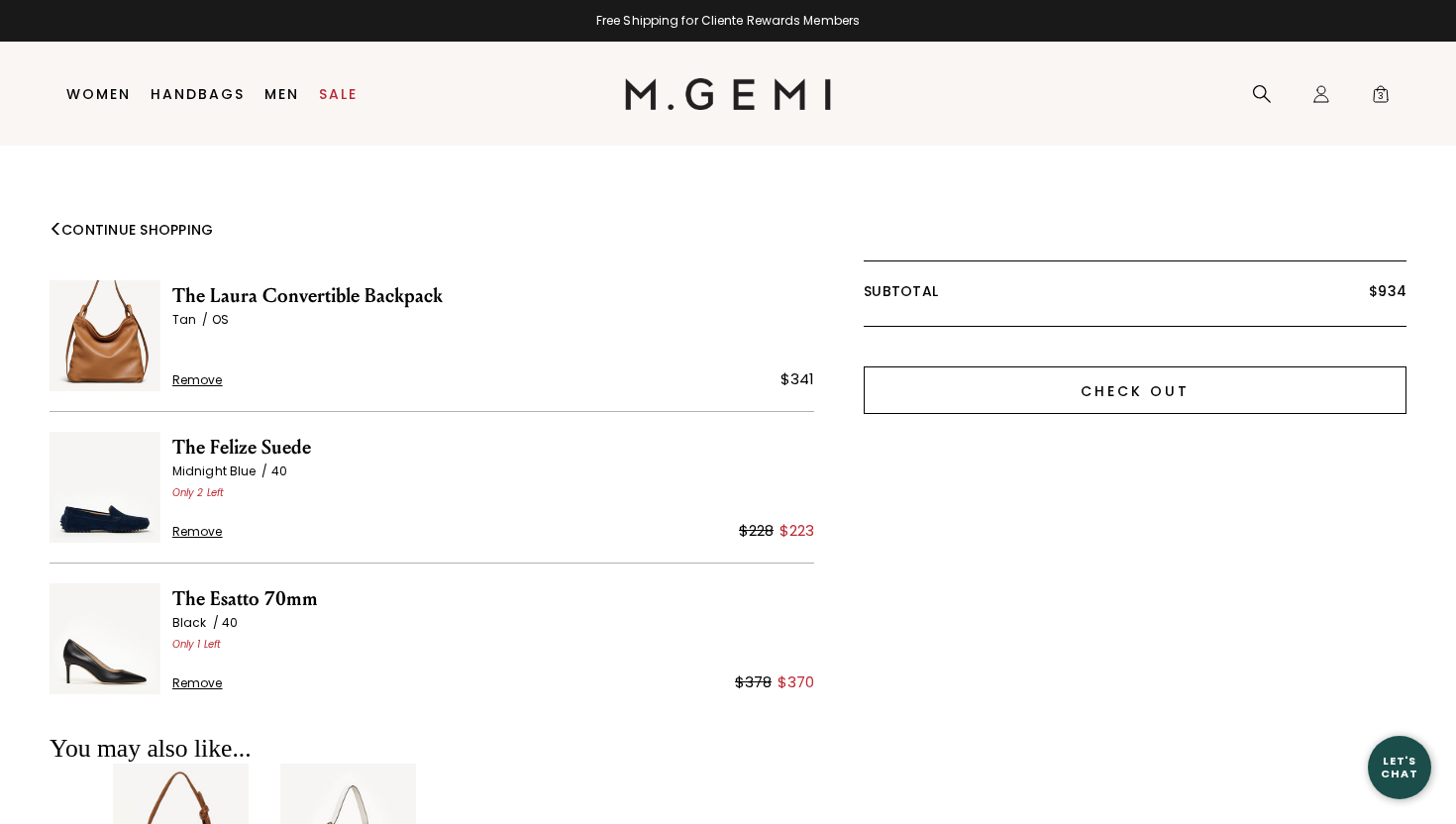 click on "Check Out" at bounding box center [1135, 390] 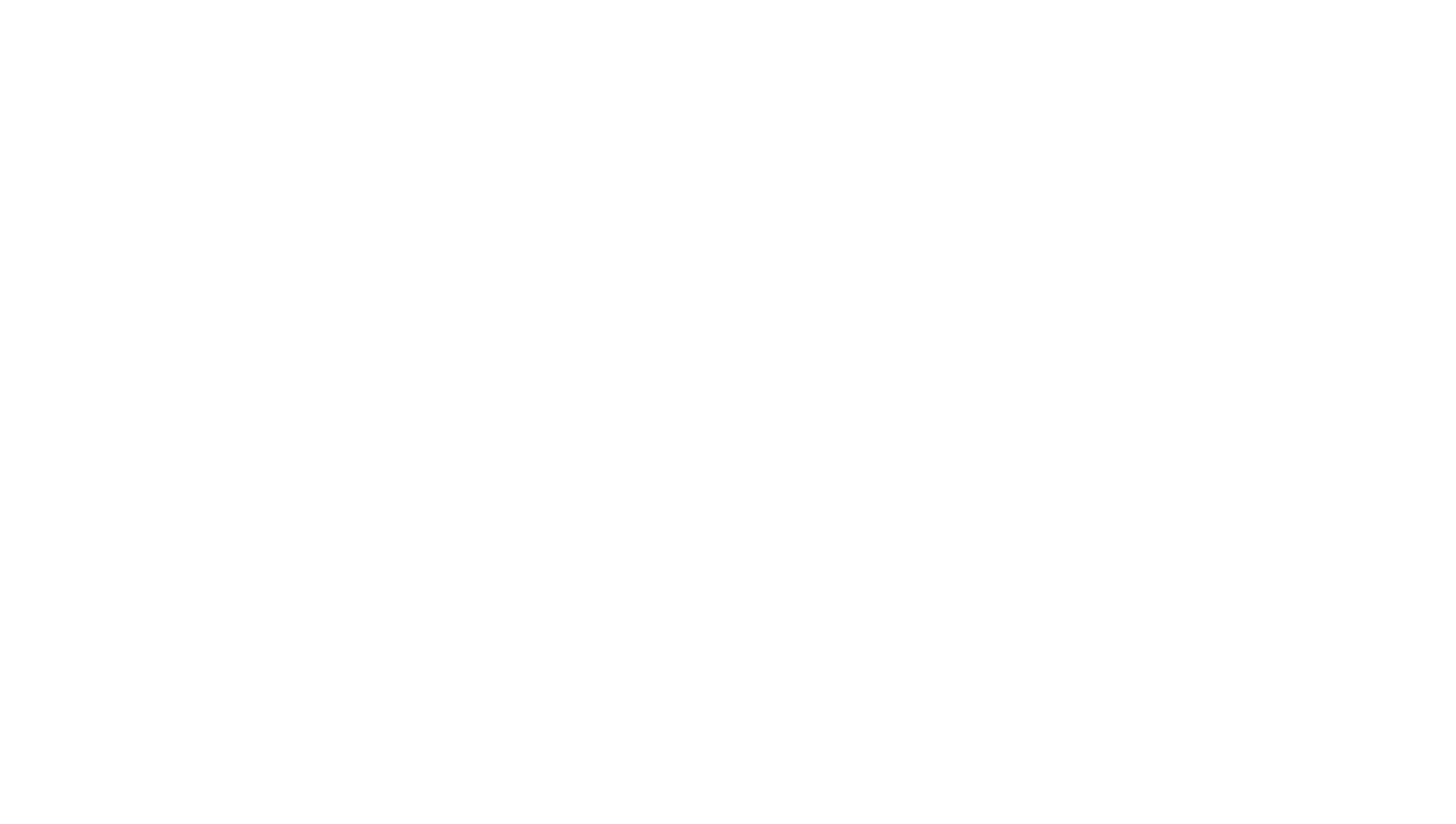 scroll, scrollTop: 0, scrollLeft: 0, axis: both 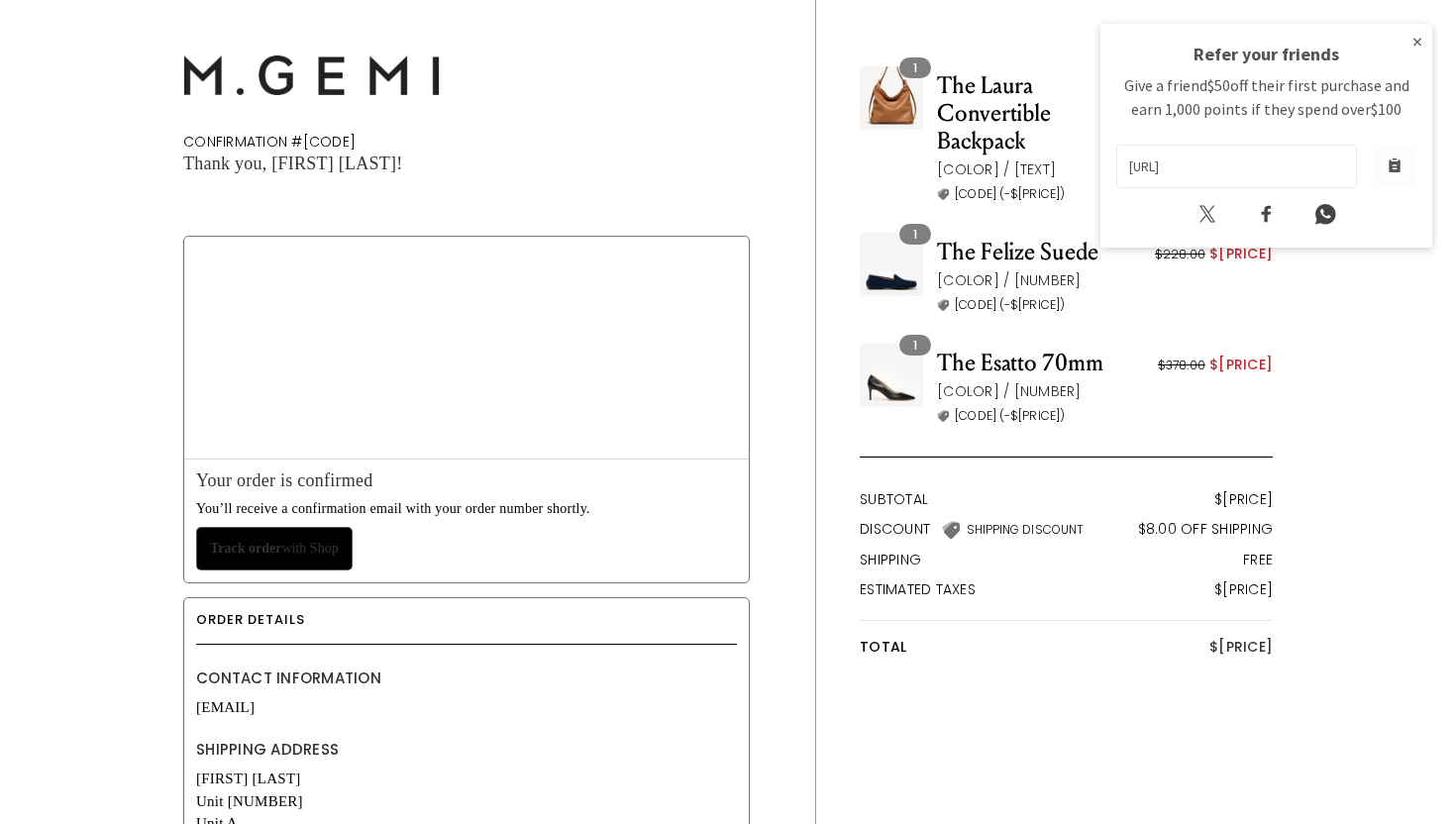 click on "×" at bounding box center [1417, 42] 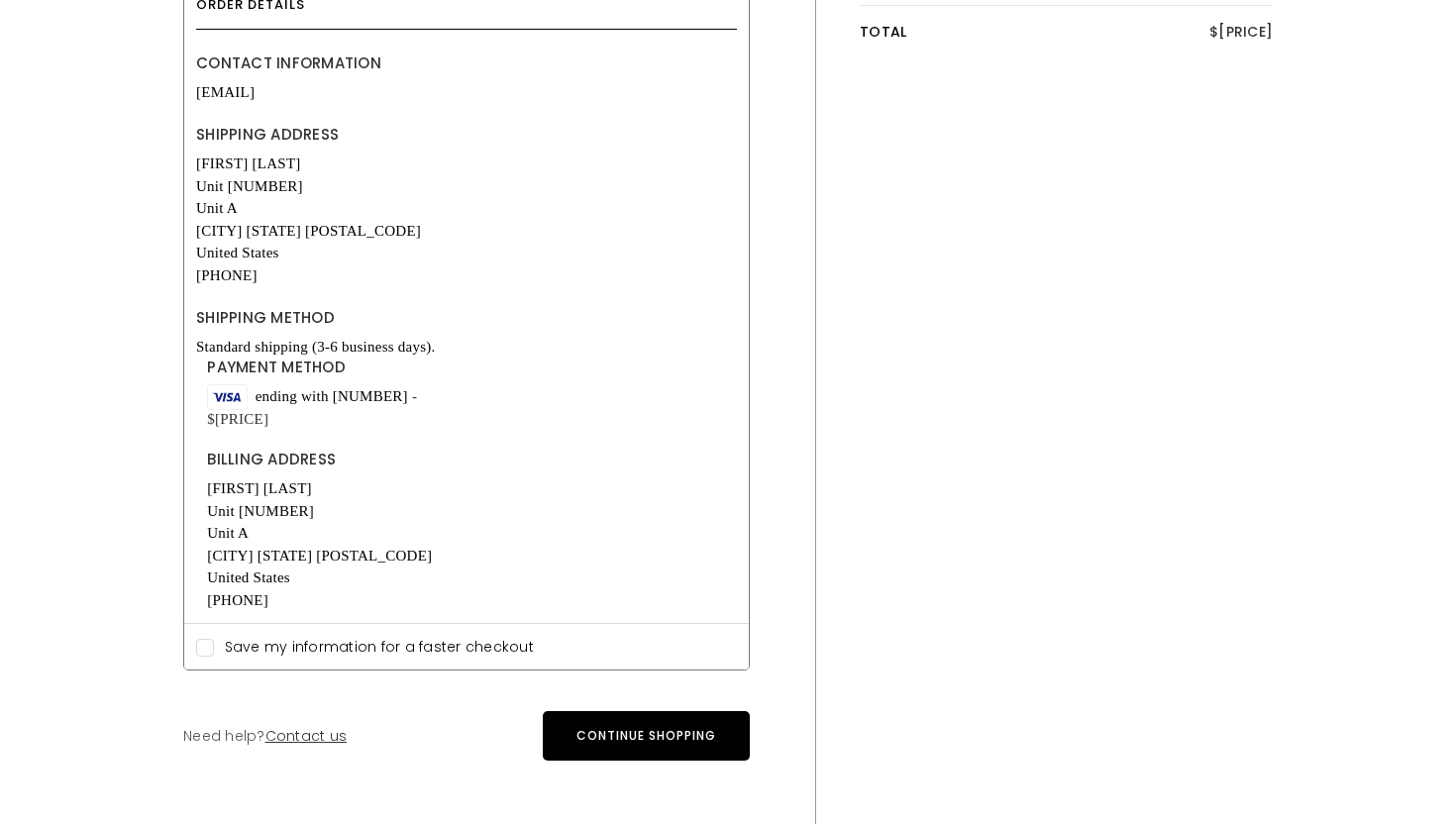 scroll, scrollTop: 617, scrollLeft: 0, axis: vertical 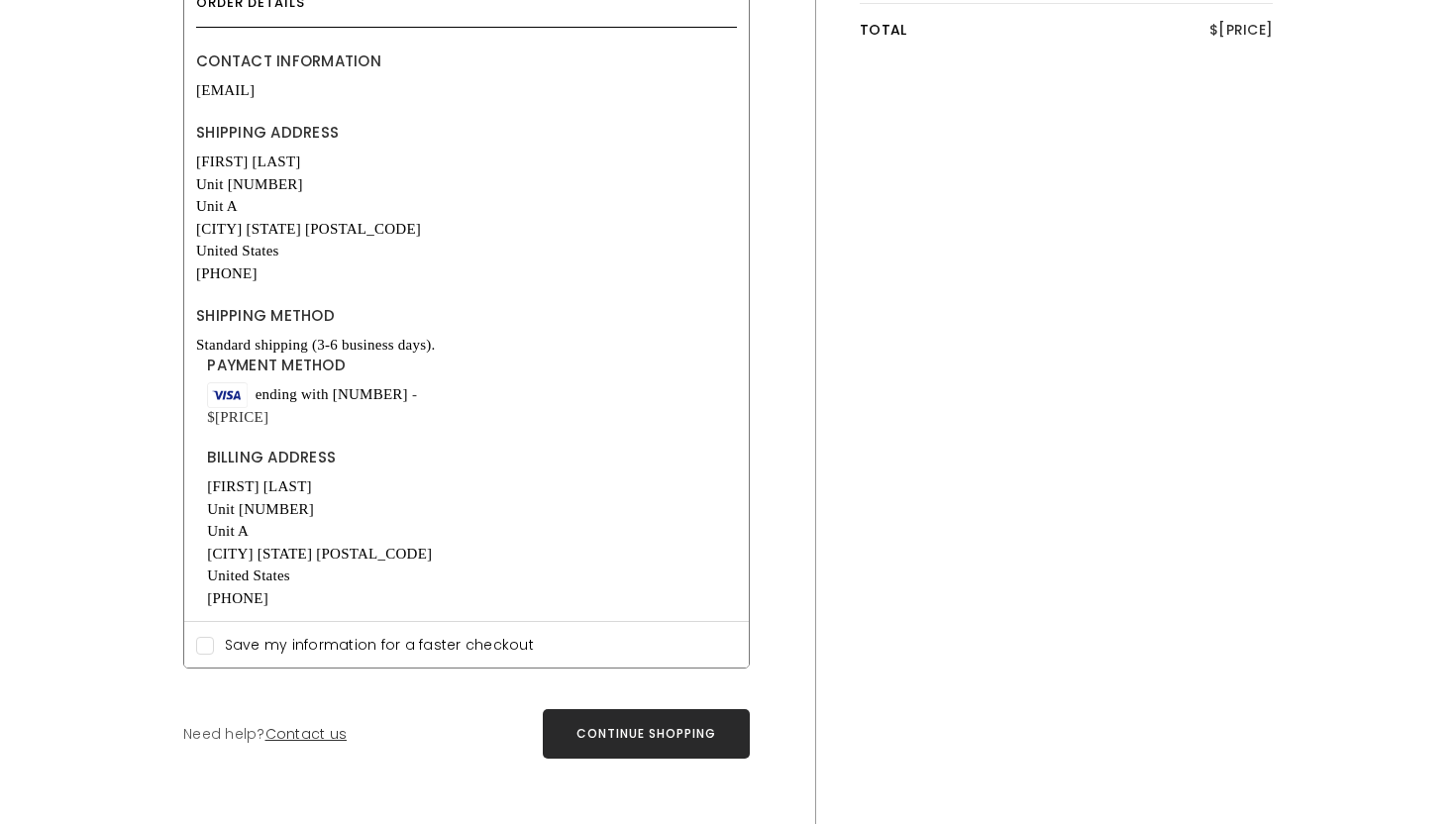 click 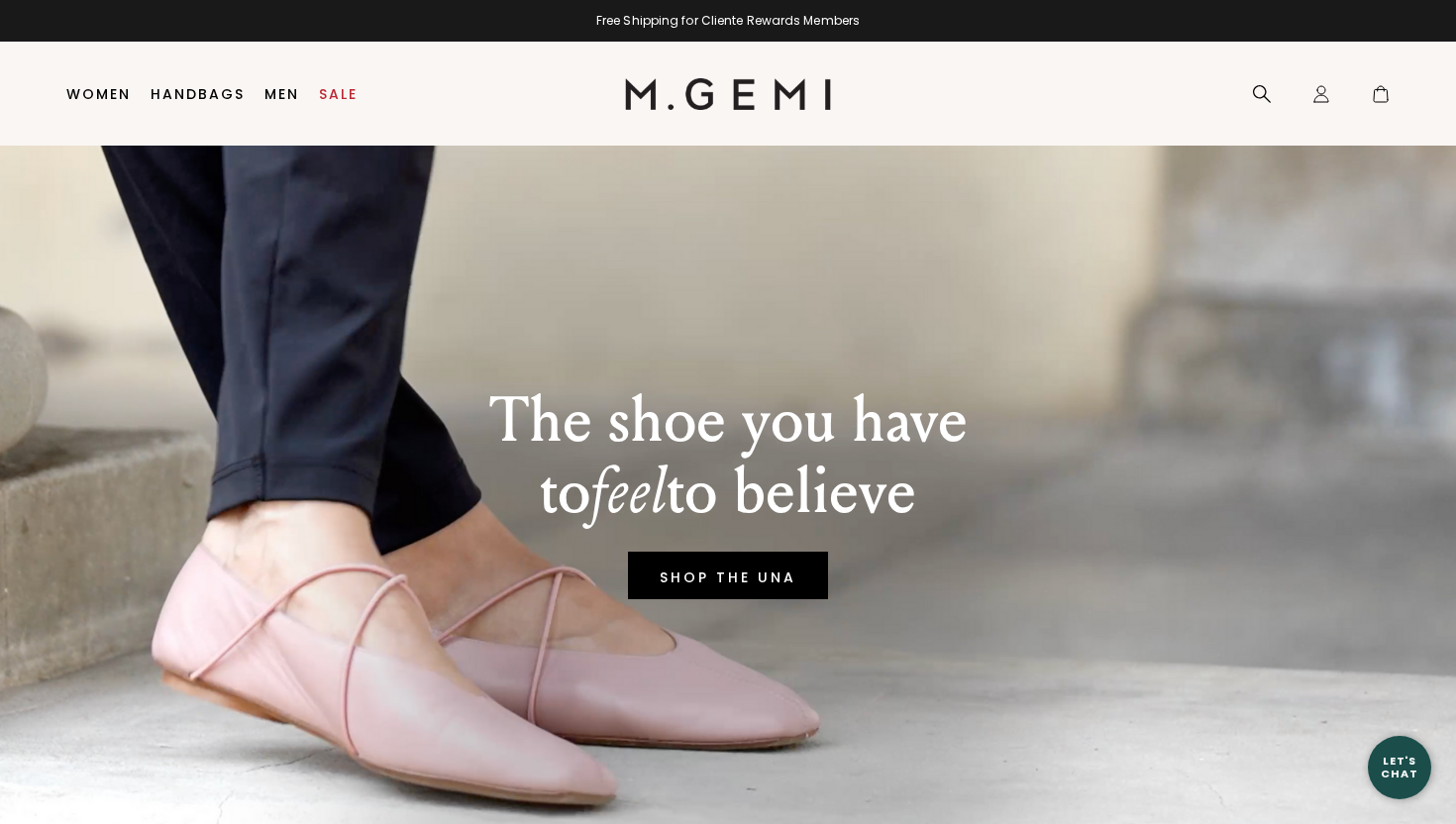 scroll, scrollTop: 0, scrollLeft: 0, axis: both 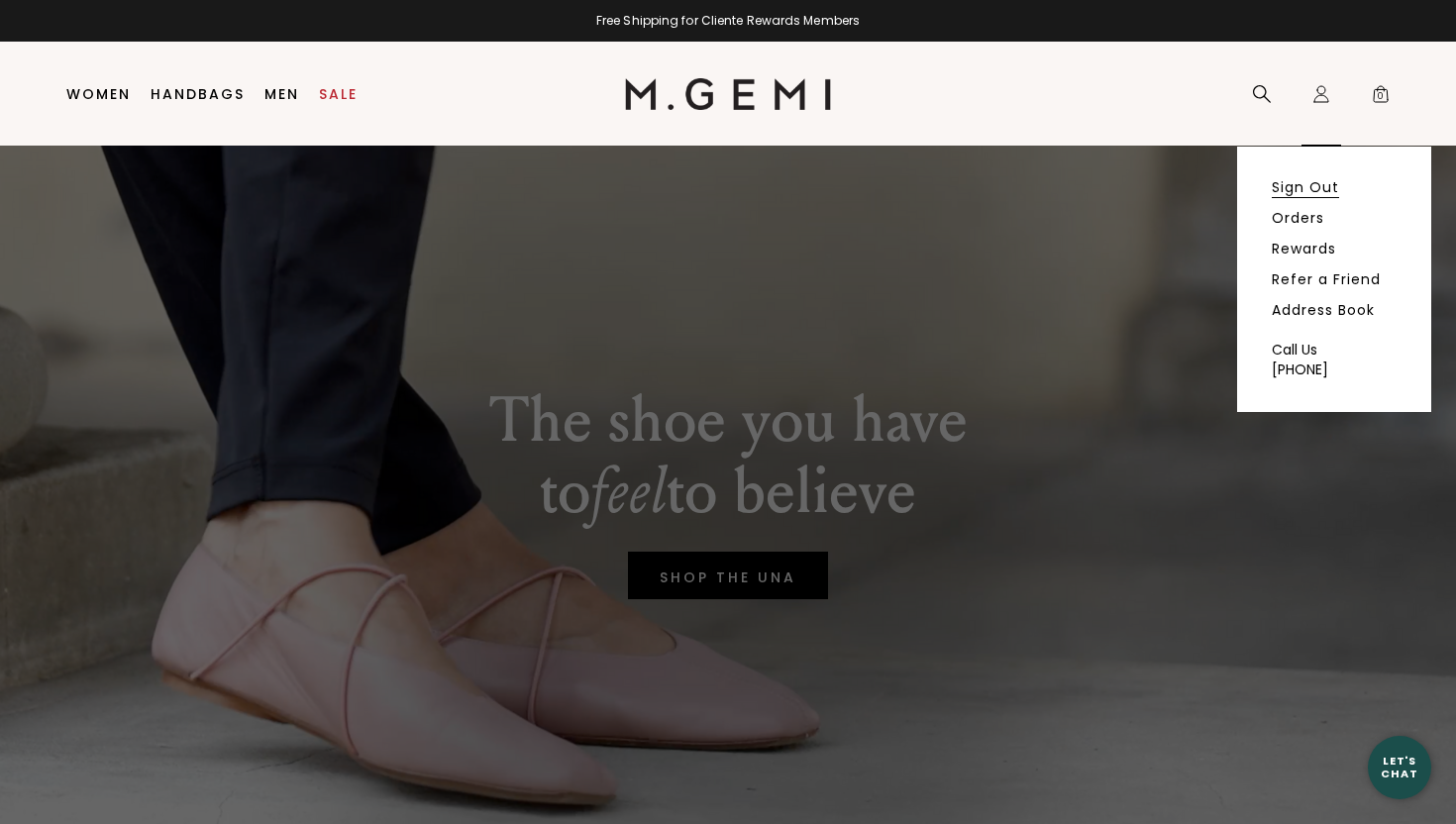 click on "Sign Out" at bounding box center [1305, 187] 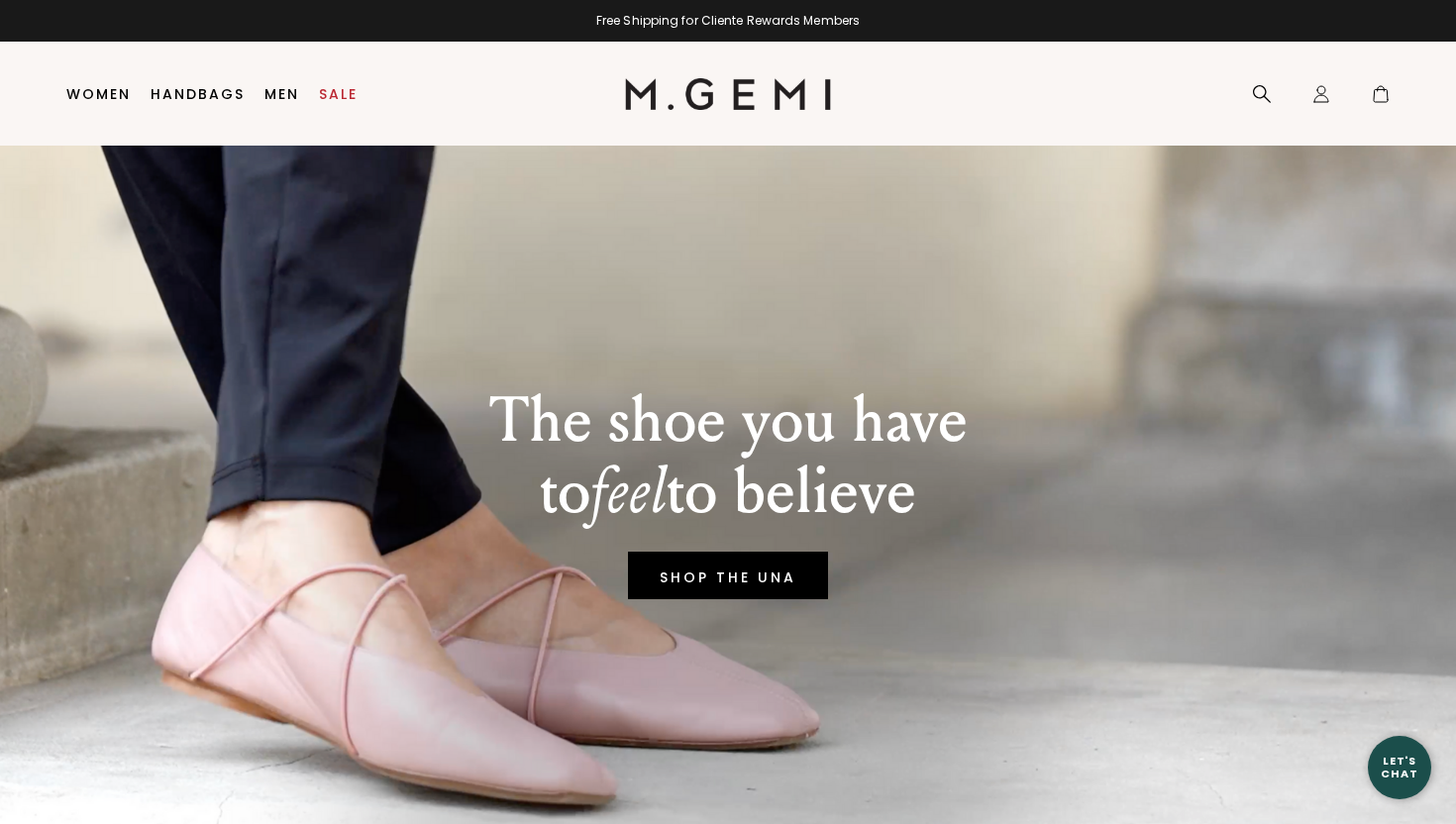 scroll, scrollTop: 0, scrollLeft: 0, axis: both 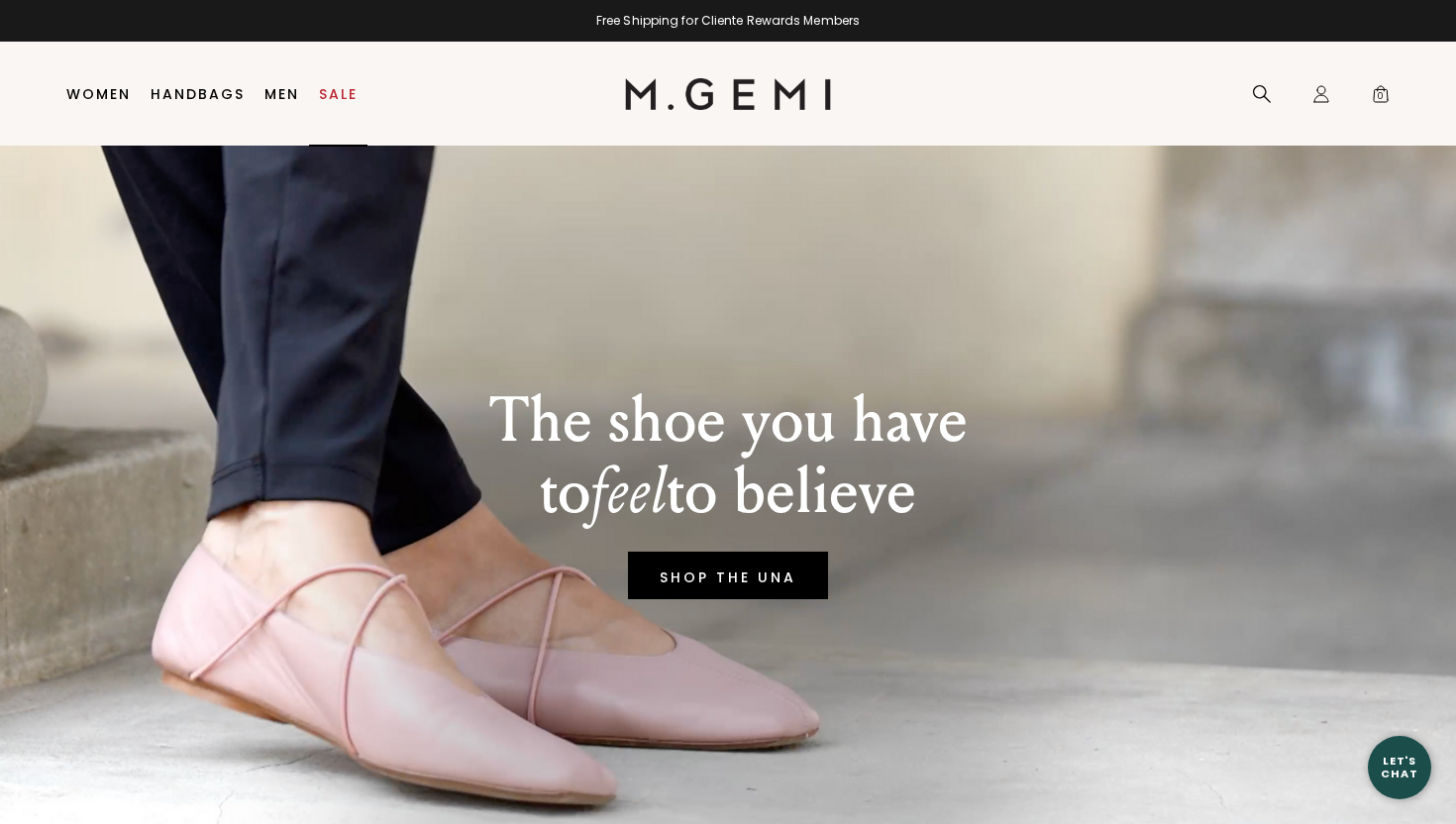 click on "Sale" at bounding box center (338, 94) 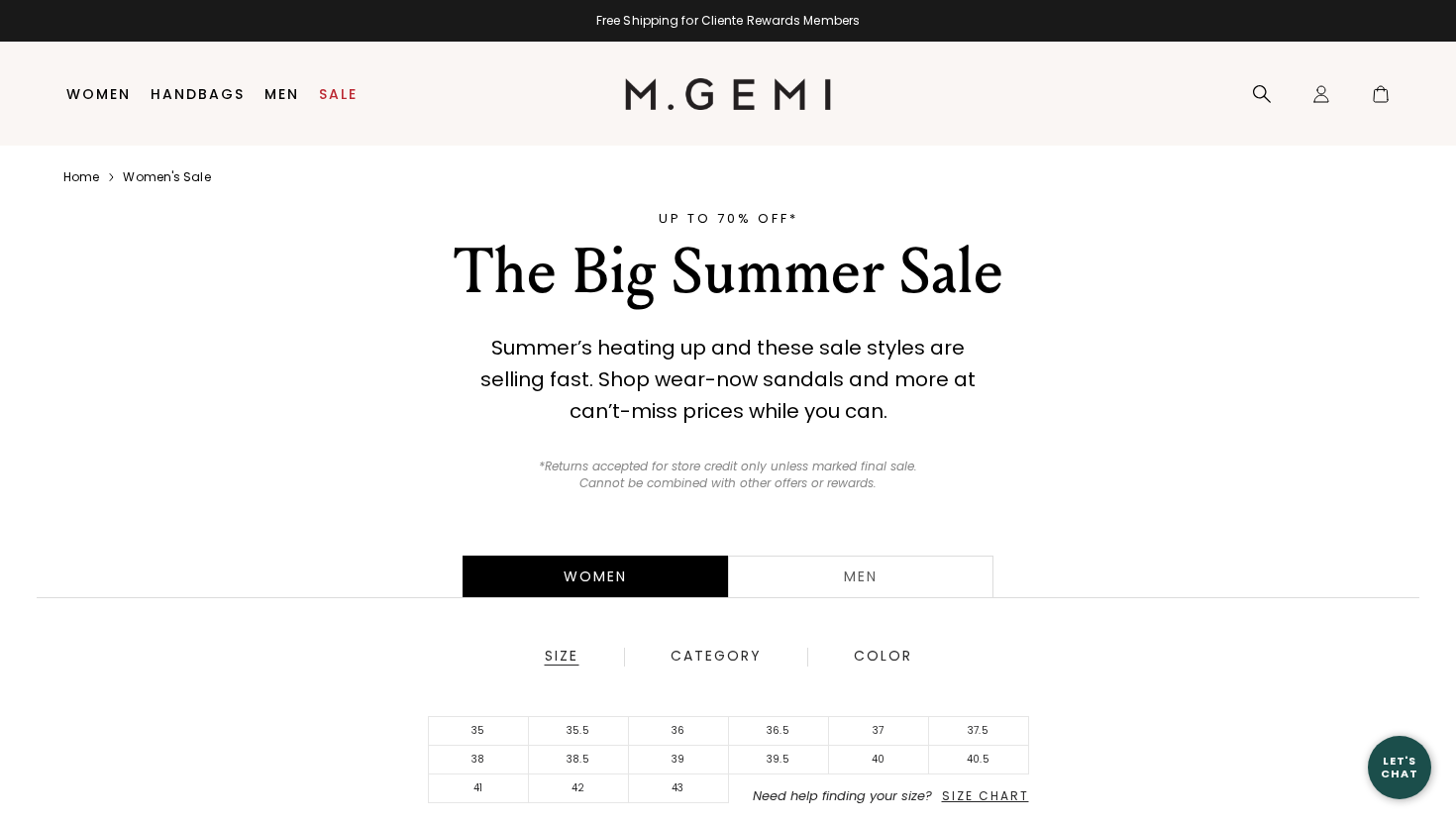 scroll, scrollTop: 0, scrollLeft: 0, axis: both 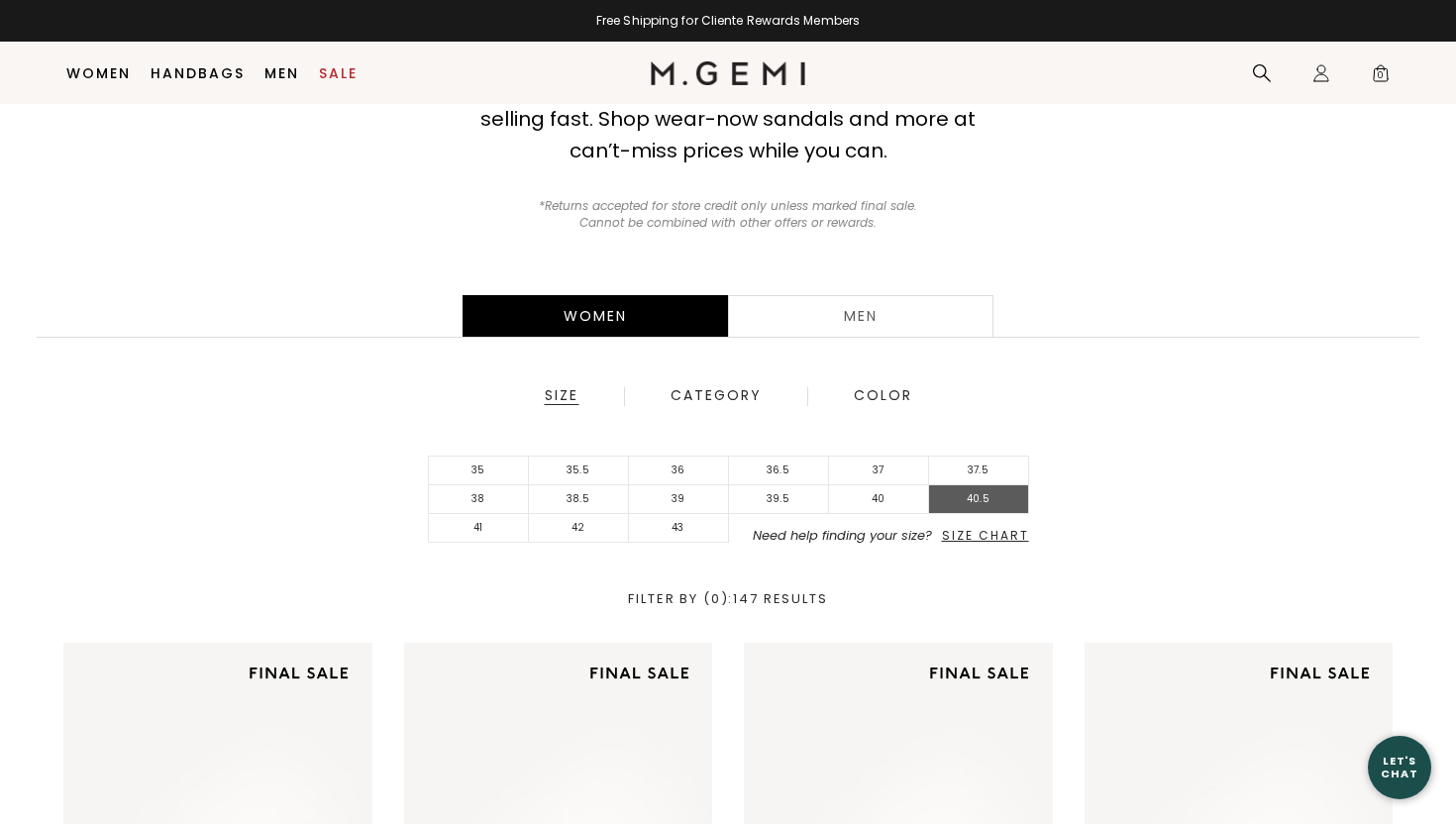 click on "40.5" at bounding box center [979, 499] 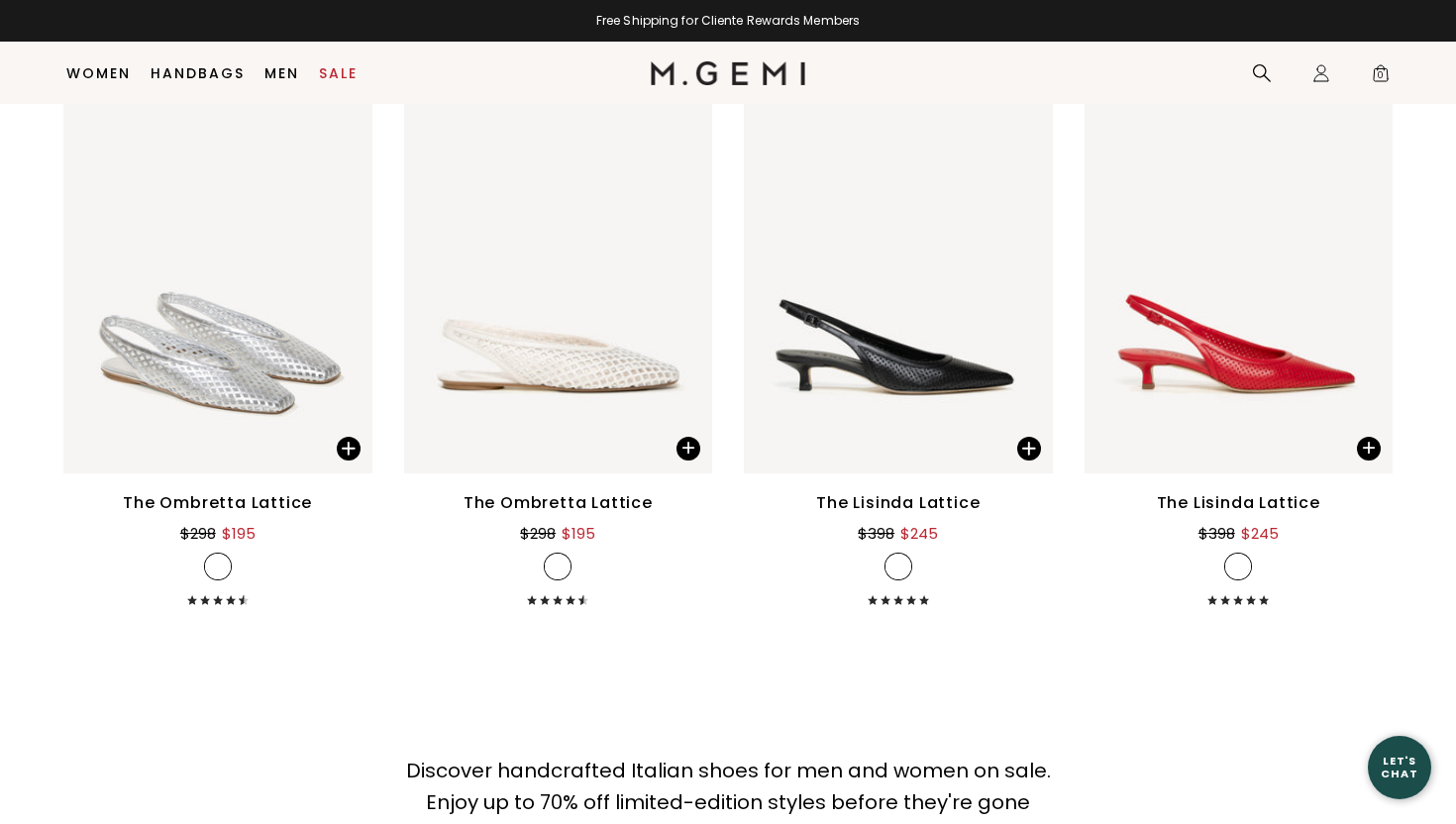 scroll, scrollTop: 2718, scrollLeft: 0, axis: vertical 